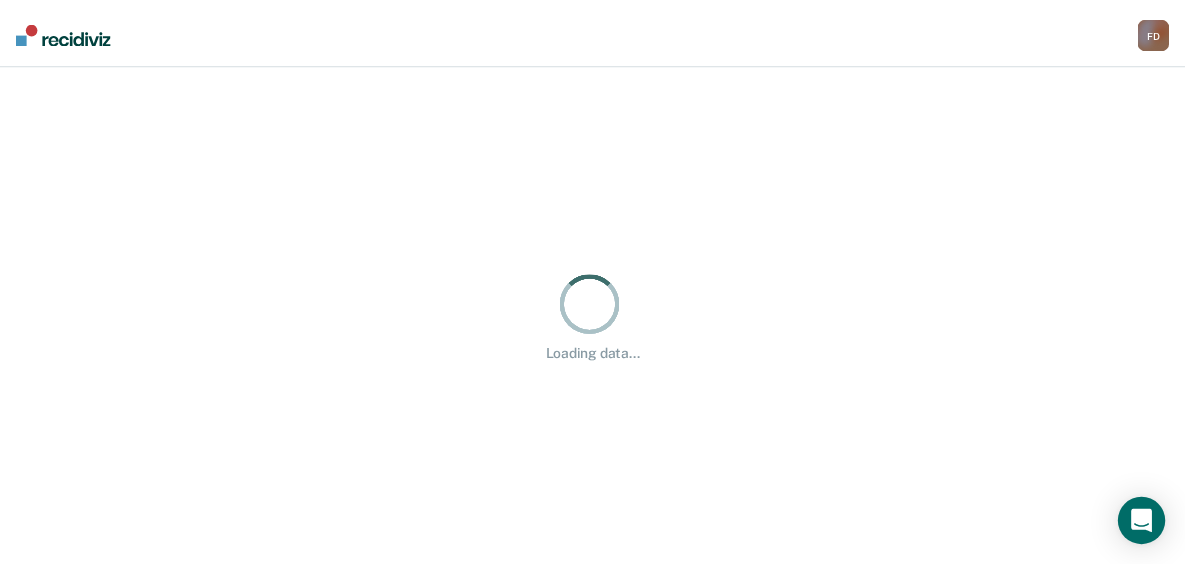 scroll, scrollTop: 0, scrollLeft: 0, axis: both 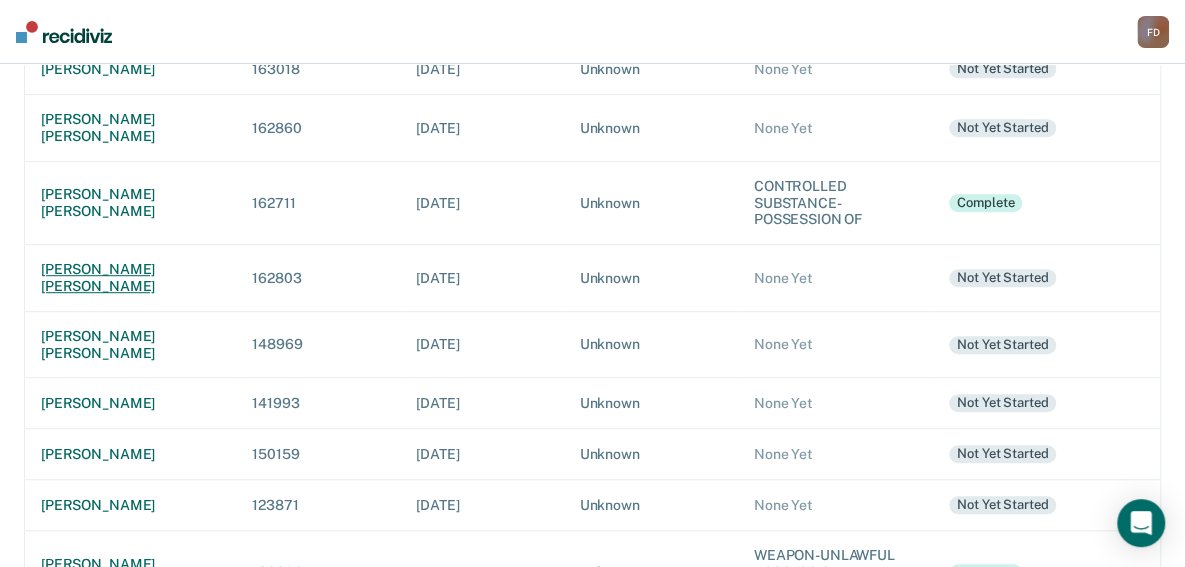 click on "[PERSON_NAME] [PERSON_NAME]" at bounding box center (130, 278) 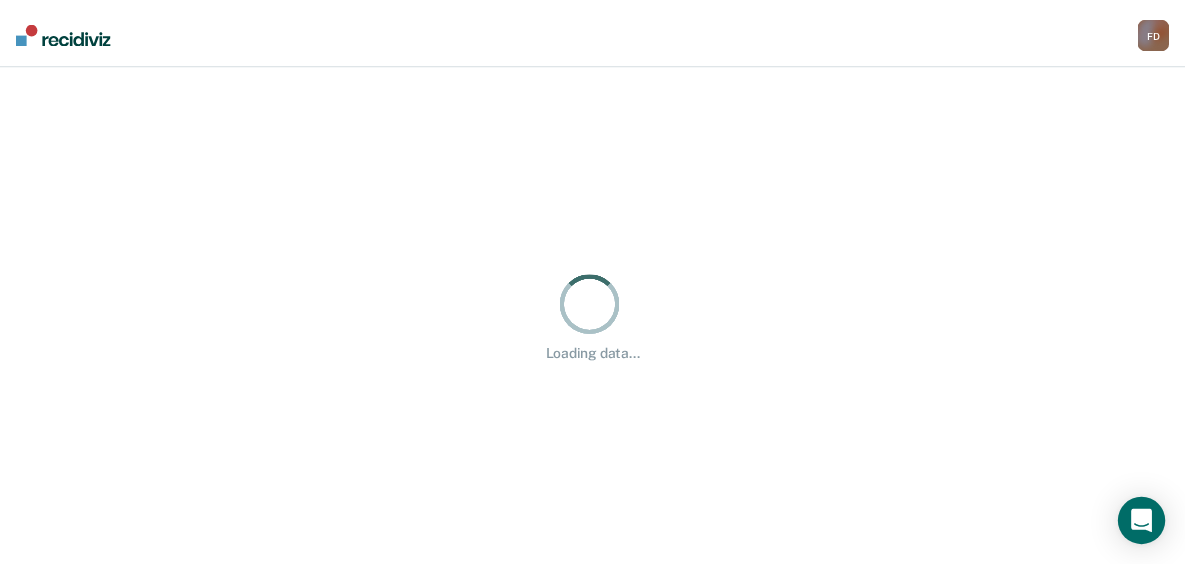 scroll, scrollTop: 0, scrollLeft: 0, axis: both 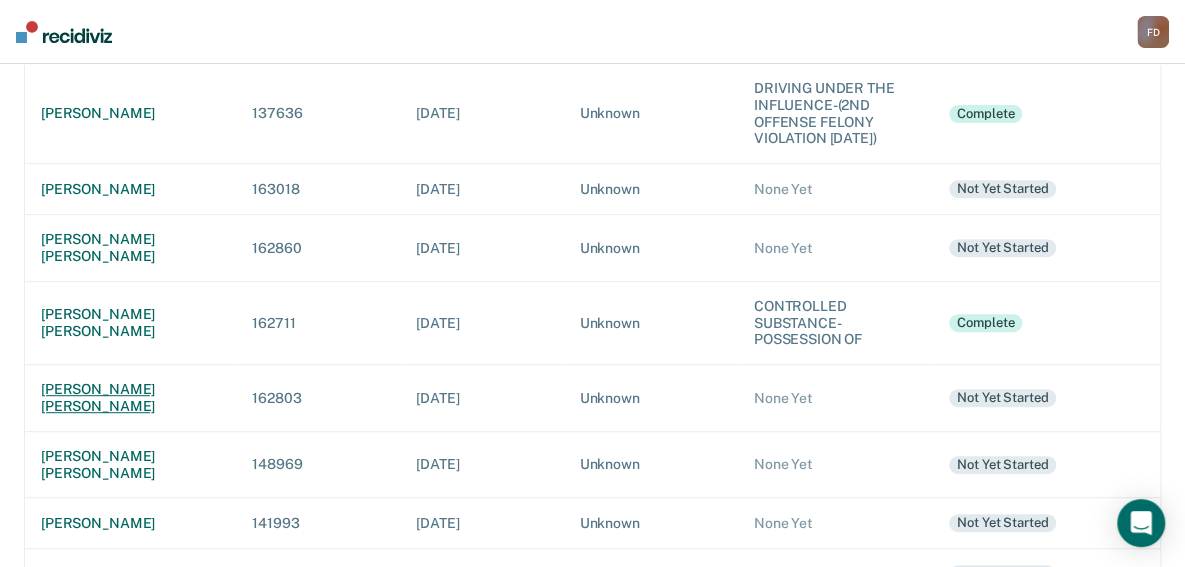 click on "[PERSON_NAME] [PERSON_NAME]" at bounding box center (130, 398) 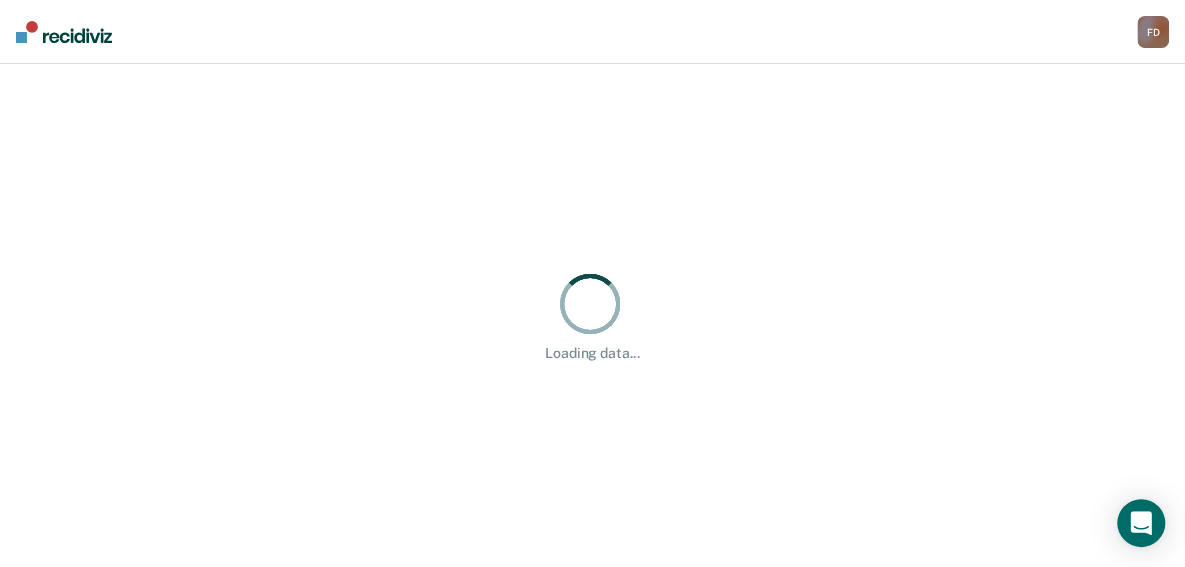scroll, scrollTop: 0, scrollLeft: 0, axis: both 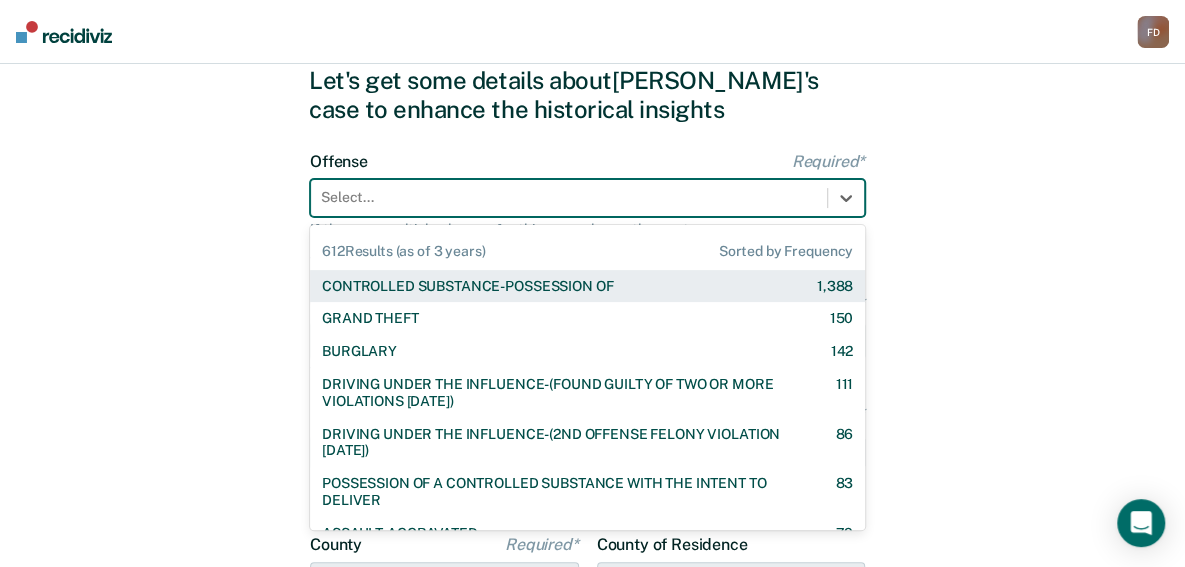 click on "612 results available. Use Up and Down to choose options, press Enter to select the currently focused option, press Escape to exit the menu, press Tab to select the option and exit the menu. Select... 612  Results (as of 3 years) Sorted by Frequency CONTROLLED SUBSTANCE-POSSESSION OF 1,388 GRAND THEFT 150 BURGLARY 142 DRIVING UNDER THE INFLUENCE-(FOUND GUILTY OF TWO OR MORE VIOLATIONS [DATE]) 111 DRIVING UNDER THE INFLUENCE-(2ND OFFENSE FELONY VIOLATION [DATE]) 86 POSSESSION OF A CONTROLLED SUBSTANCE WITH THE INTENT TO DELIVER 83 ASSAULT-AGGRAVATED 79 WEAPON-UNLAWFUL POSSESSION BY CONVICTED FELON 63 BATTERY-DOMESTIC VIOLENCE WITH TRAUMATIC INJURY 59 DRIVING UNDER THE INFLUENCE I18-8004 {M} 57 ELUDING A POLICE OFFICER IN A MOTOR VEHICLE 54 DRIVING UNDER THE INFLUENCE-(THIRD OR SUBSEQUENT OFFENSE) 35 FORGERY 31 PROPERTY-MALICIOUS INJURY TO PROPERTY 30 ASSAULT-DOMESTIC VIOLENCE I18-918(3)(A) {M} 28 CHILDREN-INJURY TO CHILD [DEMOGRAPHIC_DATA] 25 24 23 DOMESTIC BATTERY OR ASSAULT -IN THE PRESENCE OF A CHILD [DEMOGRAPHIC_DATA] 9" at bounding box center (587, 198) 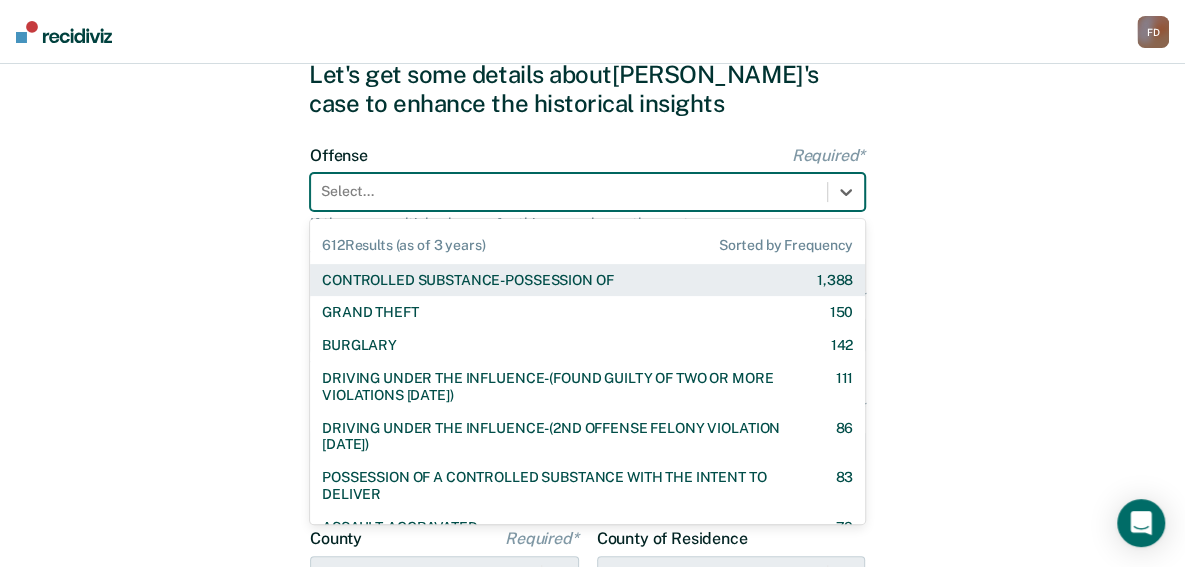click on "CONTROLLED SUBSTANCE-POSSESSION OF" at bounding box center [467, 280] 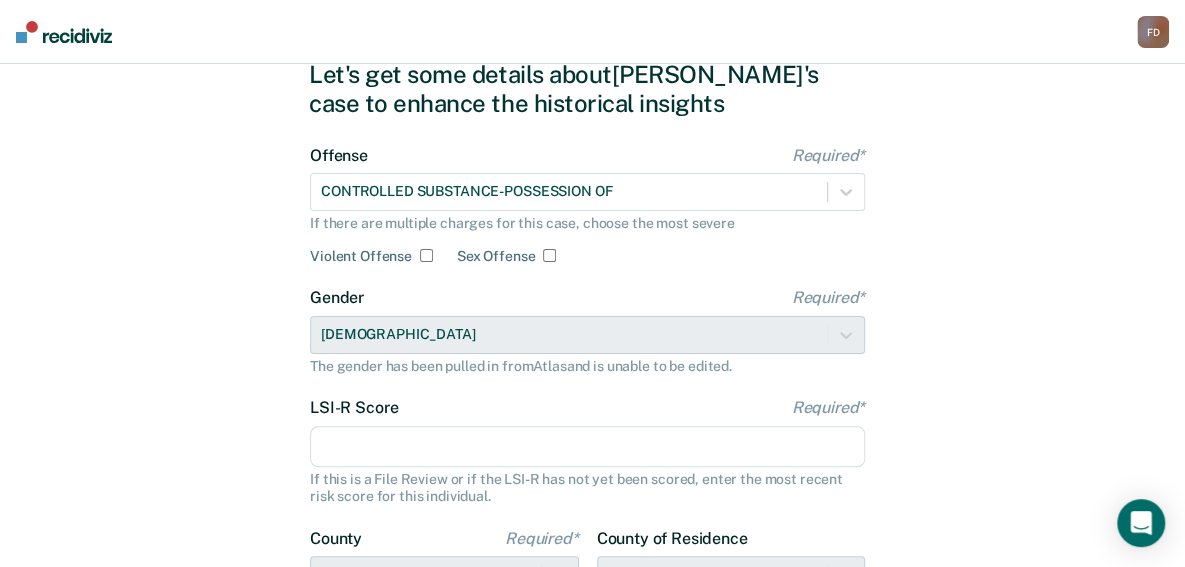 click on "LSI-R Score  Required*" at bounding box center (587, 447) 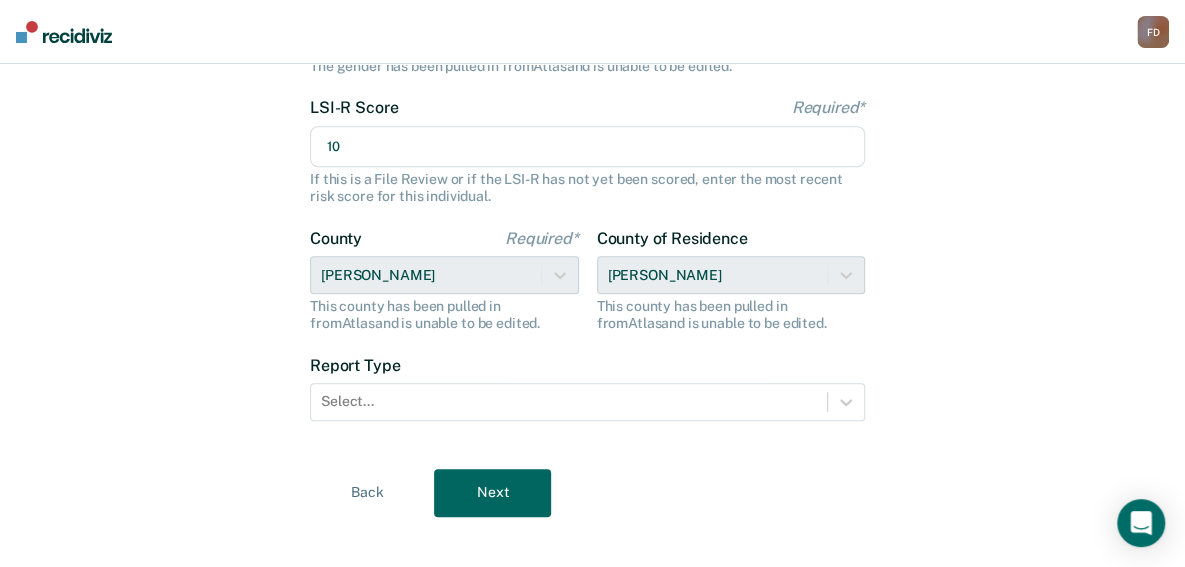 scroll, scrollTop: 396, scrollLeft: 0, axis: vertical 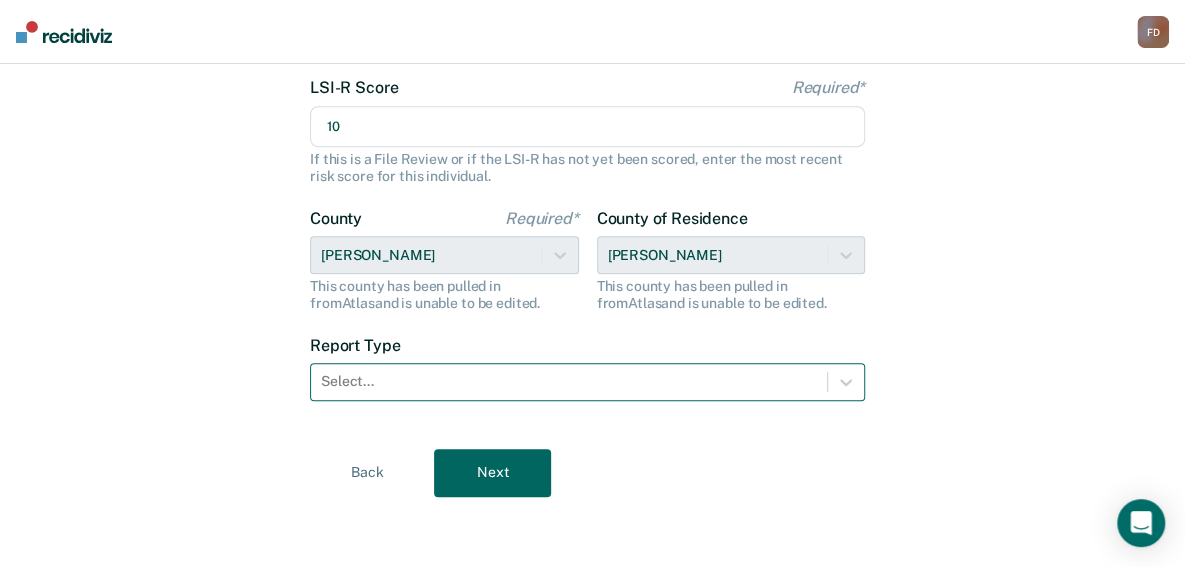 type on "10" 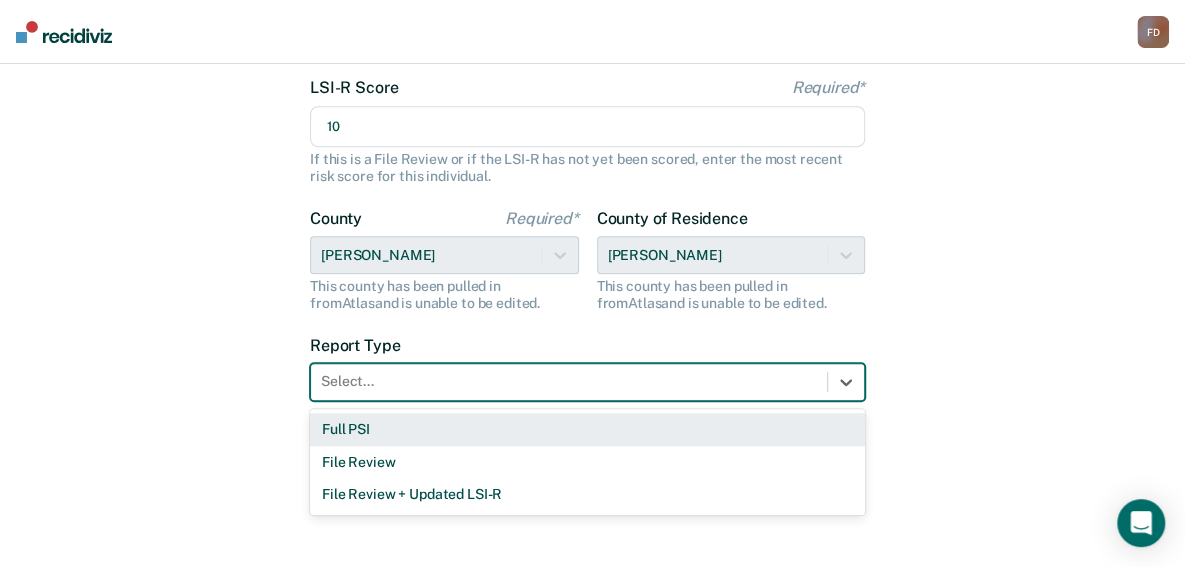 click at bounding box center [569, 381] 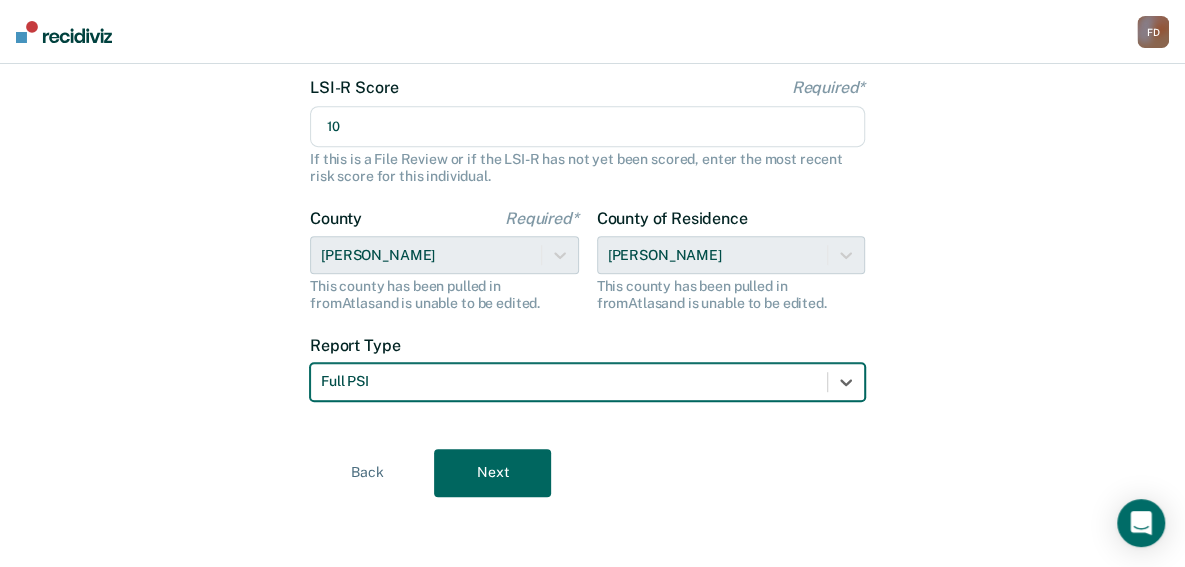 click on "Next" at bounding box center (492, 473) 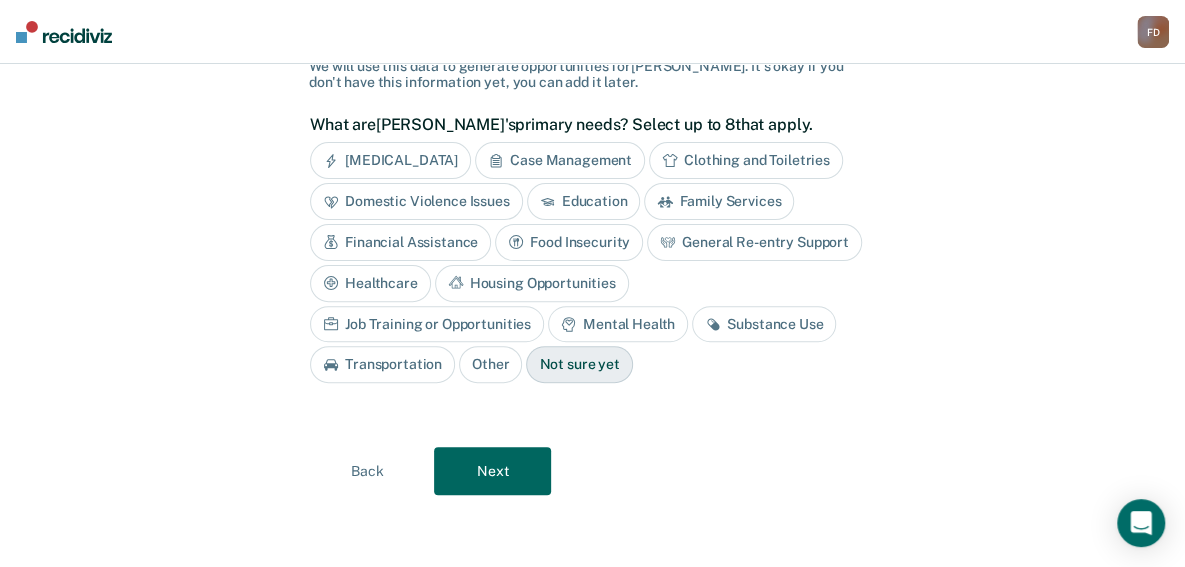 scroll, scrollTop: 144, scrollLeft: 0, axis: vertical 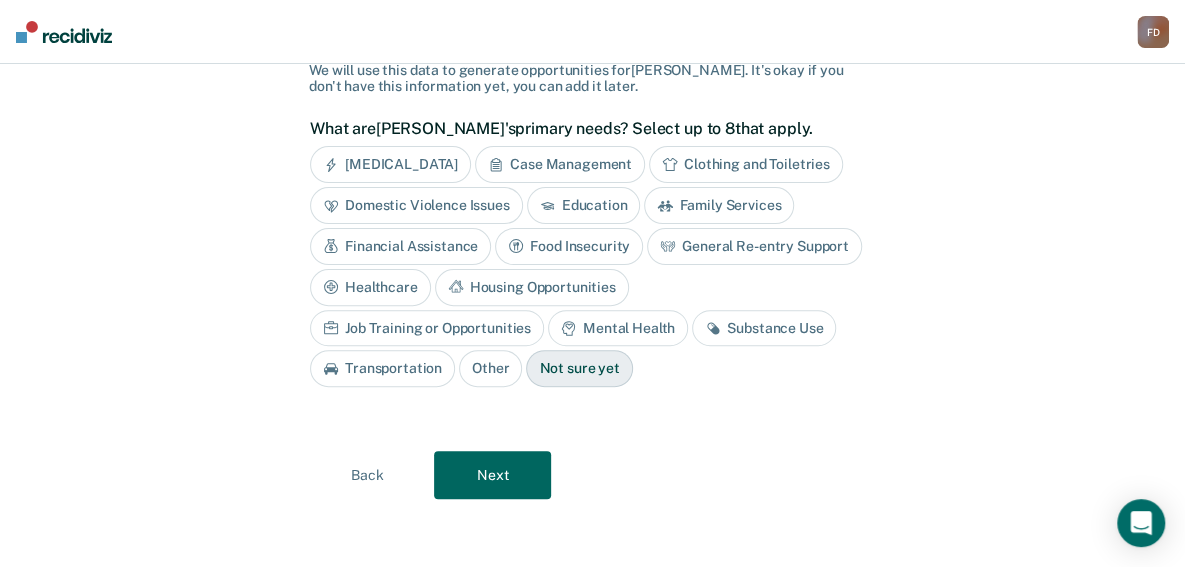 click on "Next" at bounding box center (492, 475) 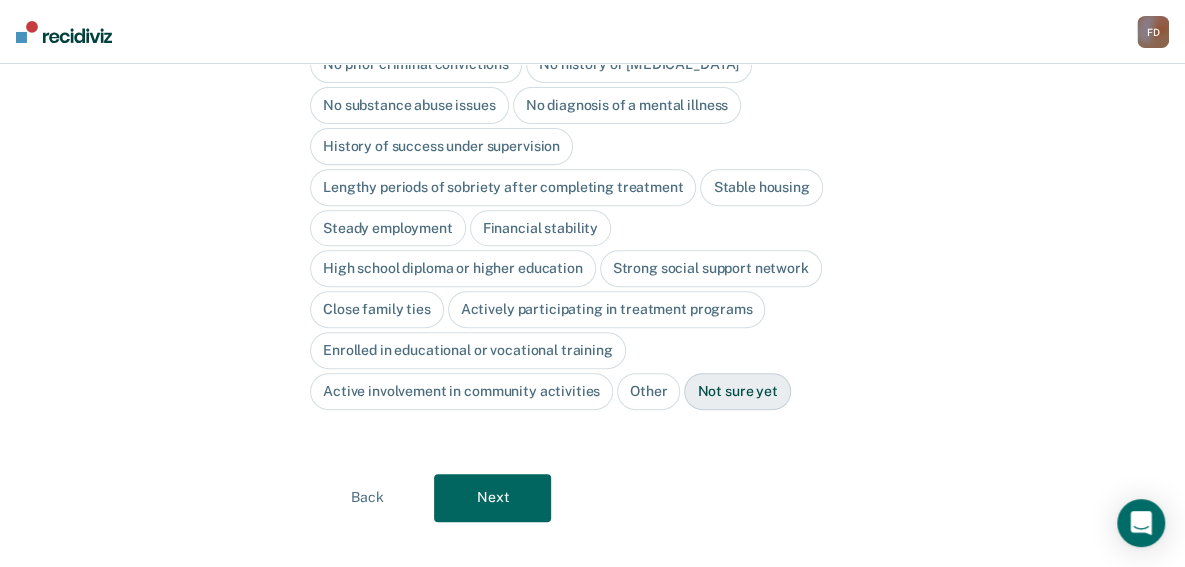 click on "No diagnosis of a mental illness" at bounding box center (627, 105) 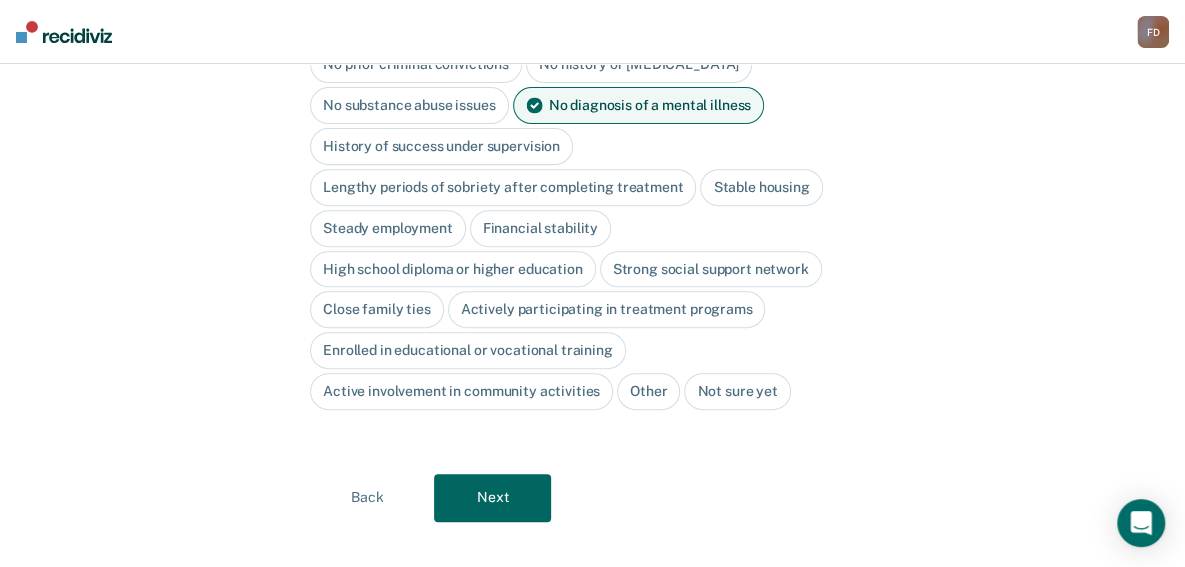 click on "Stable housing" at bounding box center (761, 187) 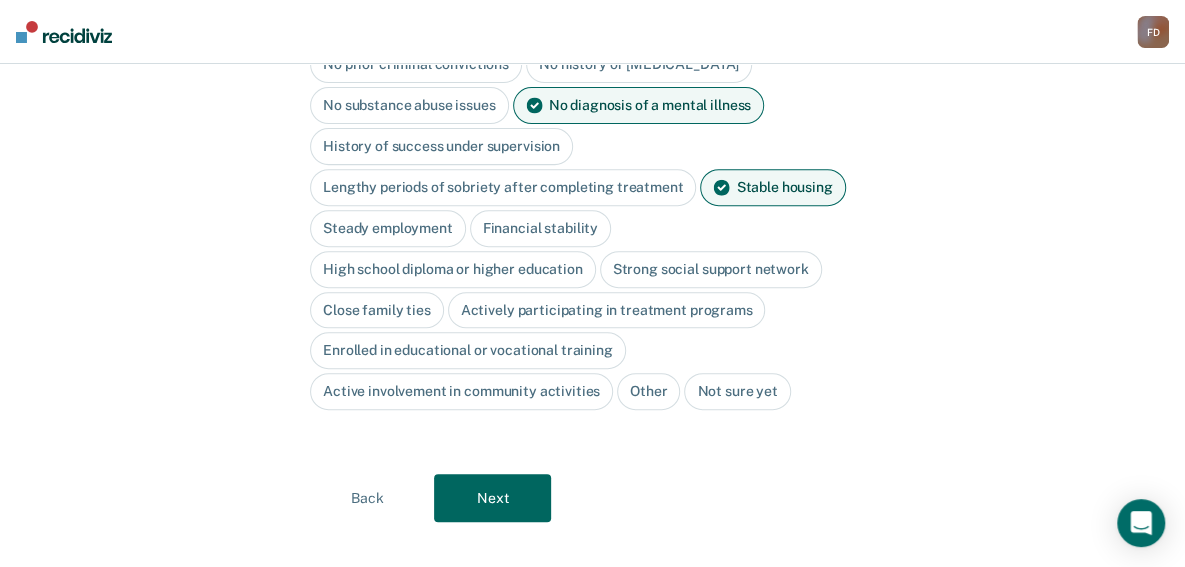 click on "Close family ties" at bounding box center (377, 310) 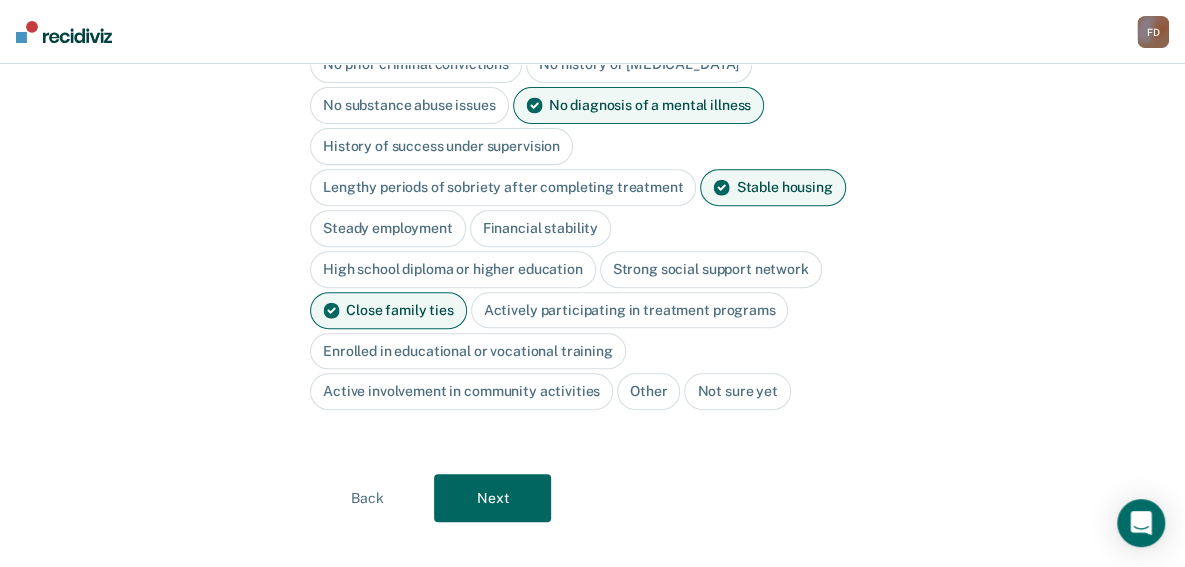 click on "Steady employment" at bounding box center (388, 228) 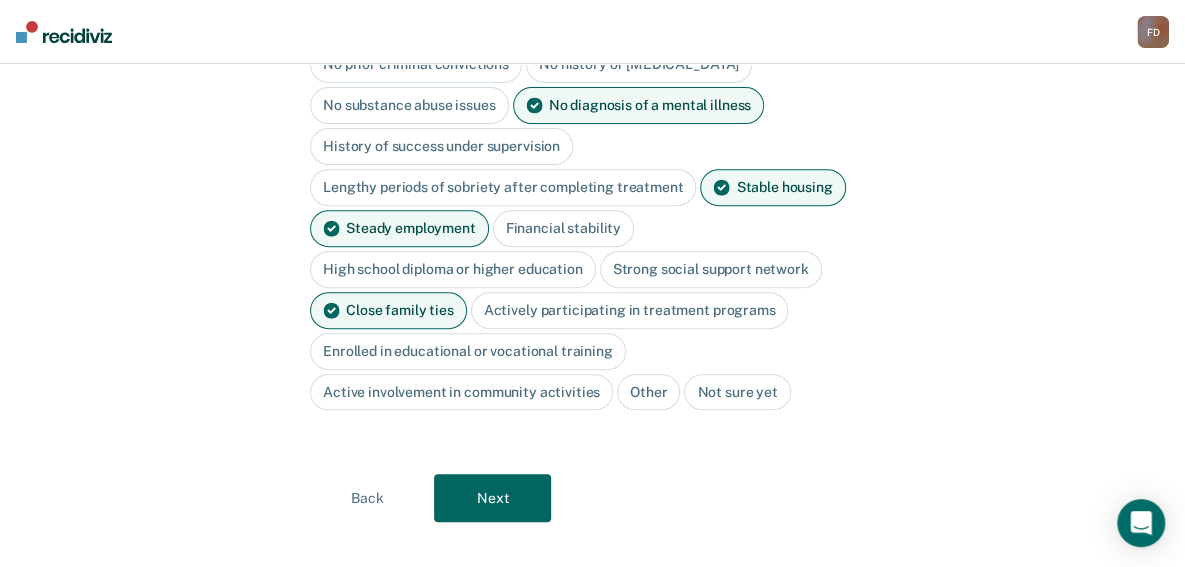 click on "Financial stability" at bounding box center (563, 228) 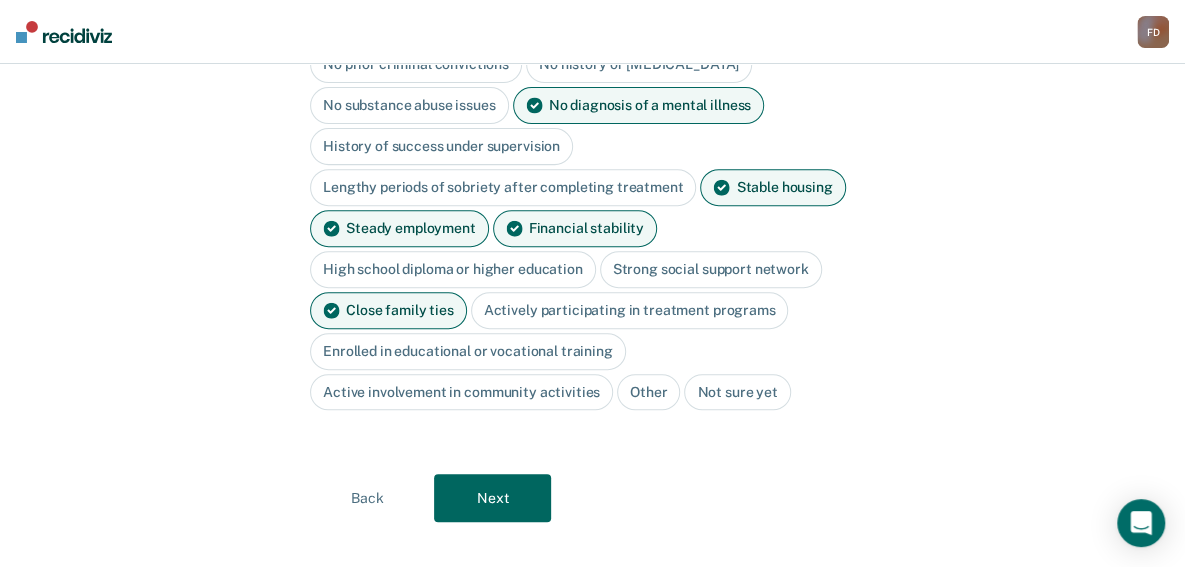 click on "Strong social support network" at bounding box center (711, 269) 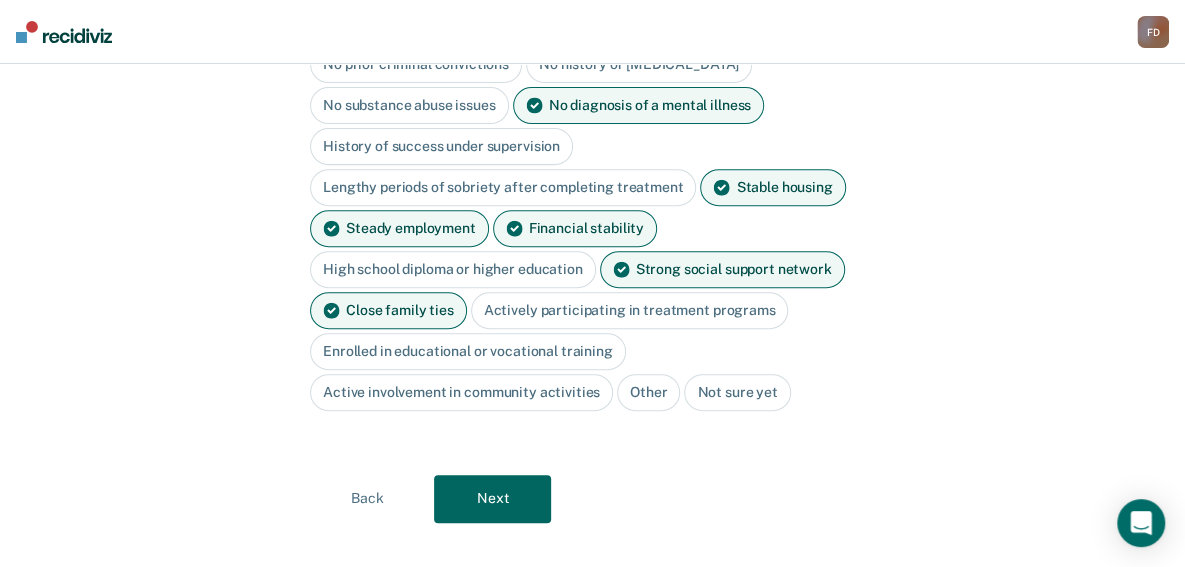 click on "Next" at bounding box center [492, 499] 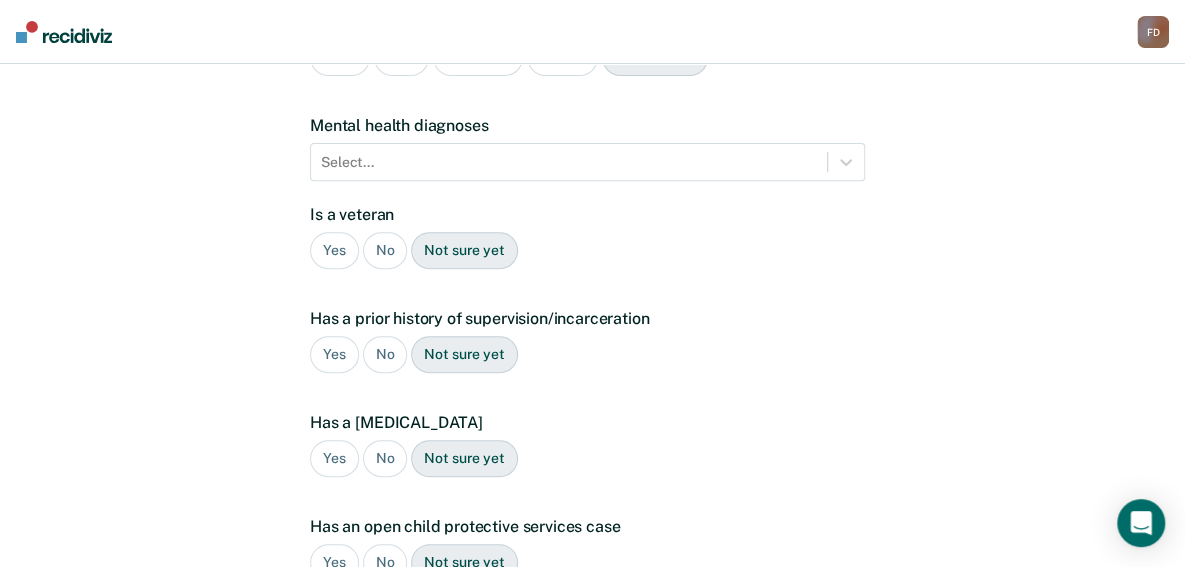 scroll, scrollTop: 547, scrollLeft: 0, axis: vertical 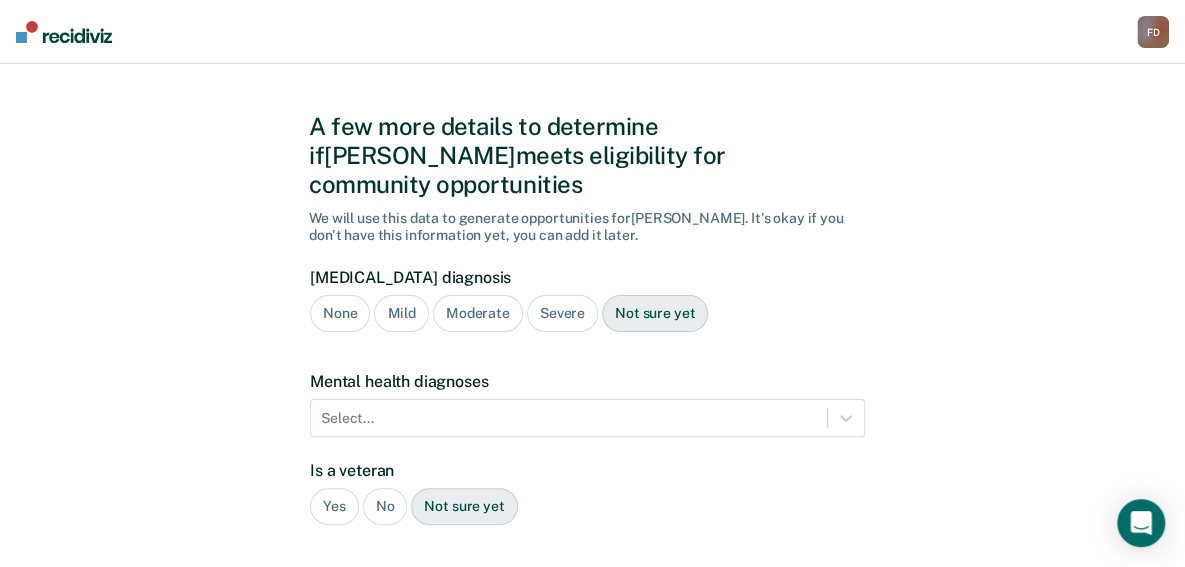 click on "None" at bounding box center (340, 313) 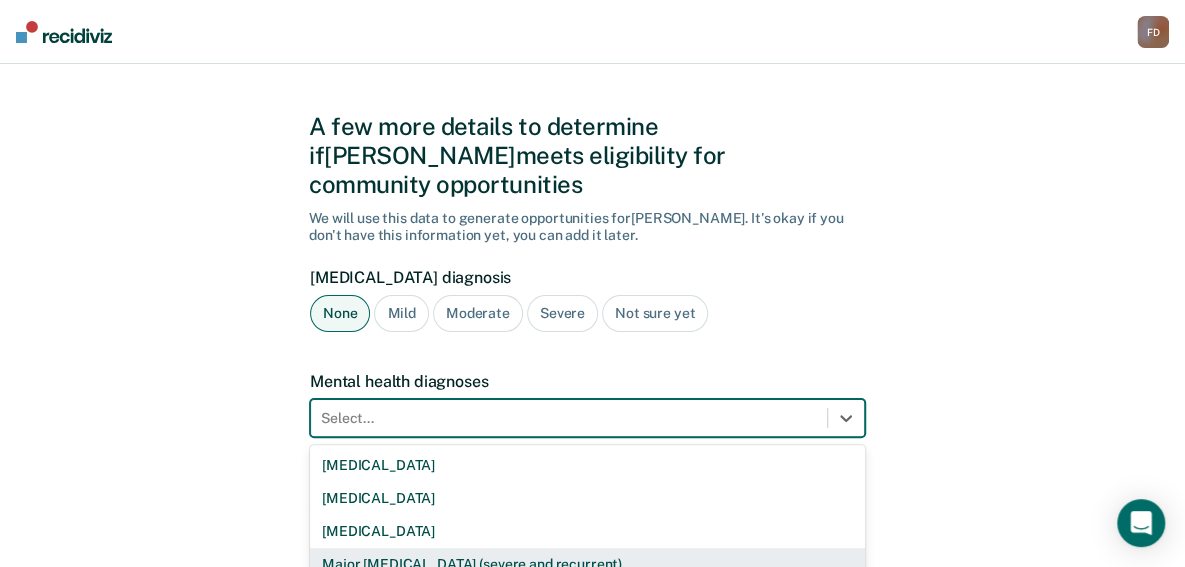 scroll, scrollTop: 180, scrollLeft: 0, axis: vertical 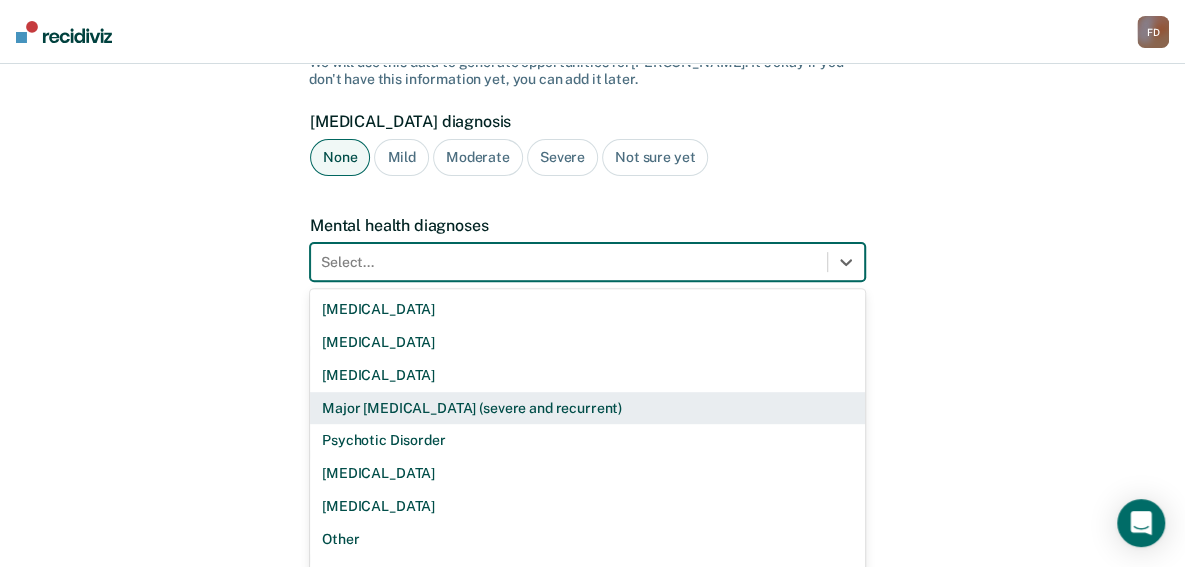 click on "9 results available. Use Up and Down to choose options, press Enter to select the currently focused option, press Escape to exit the menu, press Tab to select the option and exit the menu. Select... [MEDICAL_DATA] [MEDICAL_DATA] [MEDICAL_DATA] Major [MEDICAL_DATA] (severe and recurrent) Psychotic Disorder [MEDICAL_DATA] [MEDICAL_DATA] Other None" at bounding box center [587, 262] 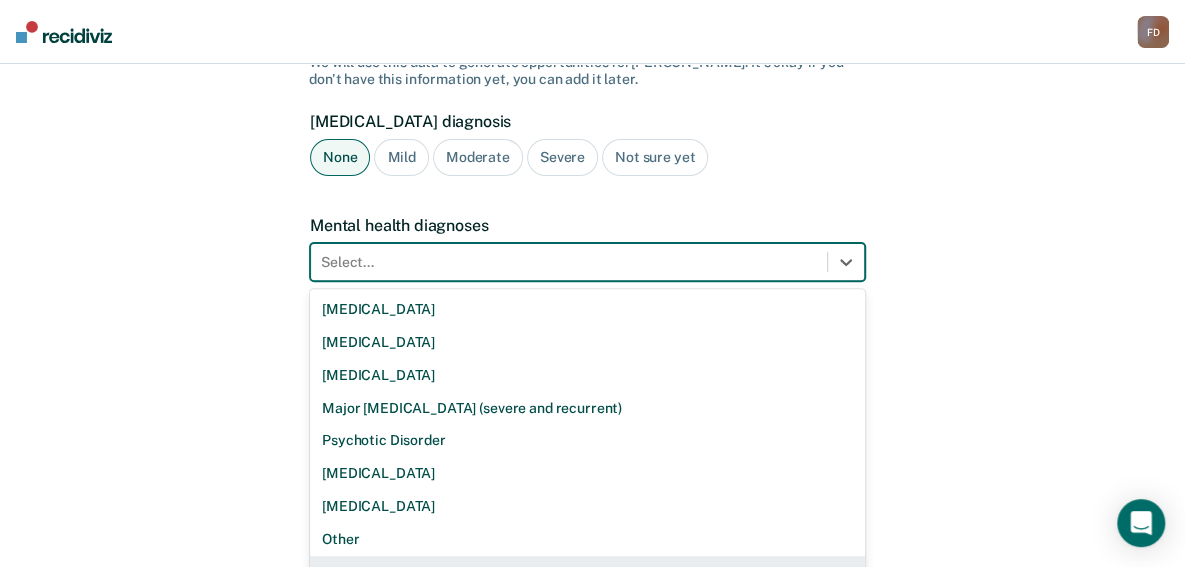 click on "None" at bounding box center (587, 572) 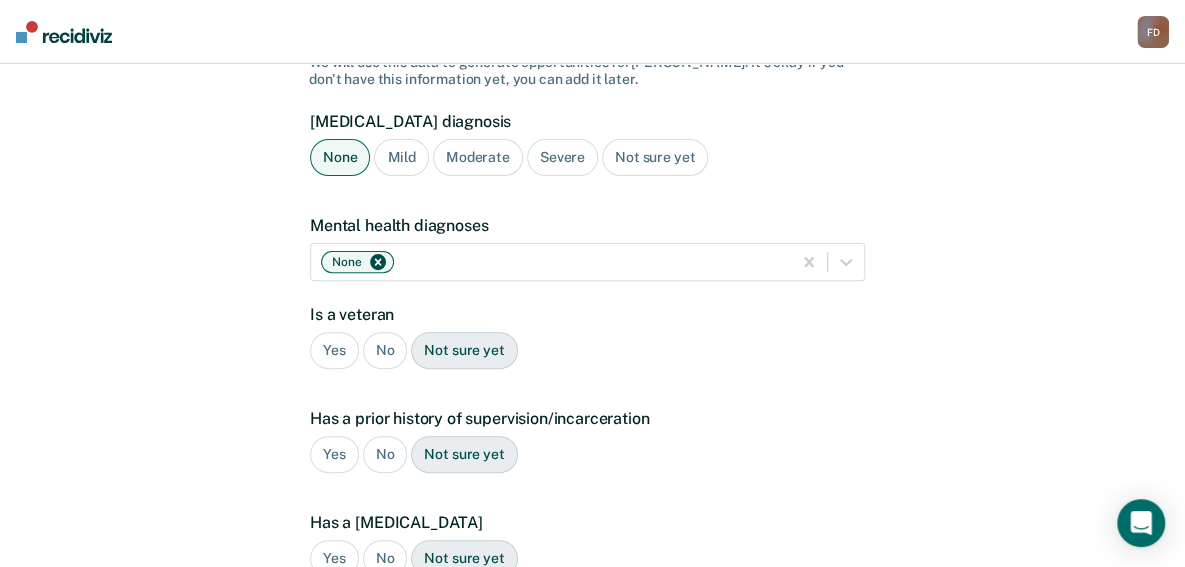 click on "Is a veteran  Yes No Not sure yet" at bounding box center [587, 345] 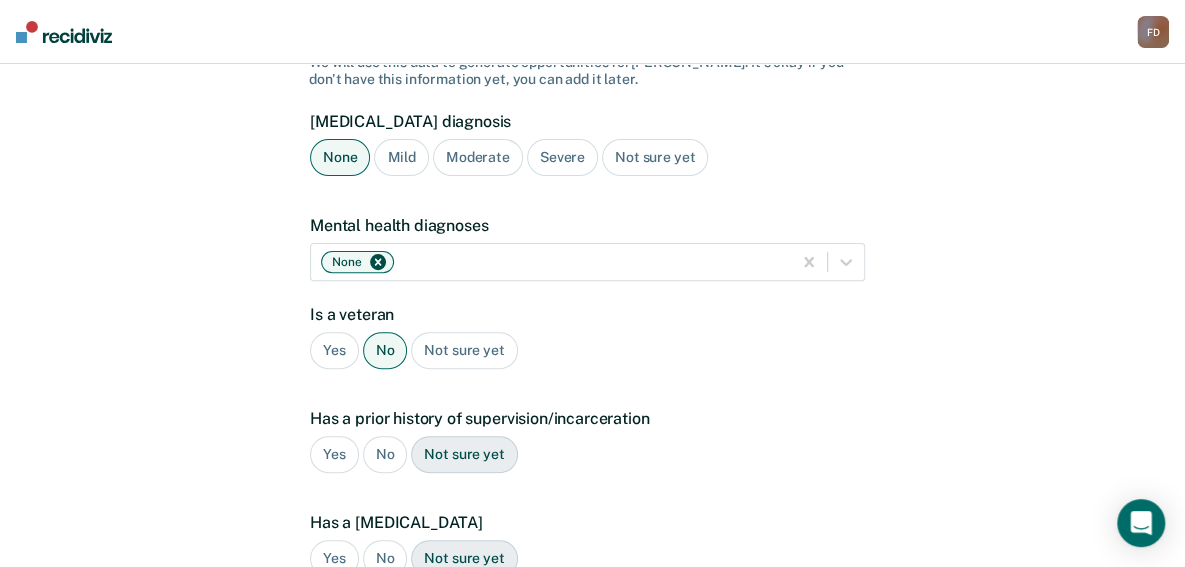 click on "Yes" at bounding box center (334, 454) 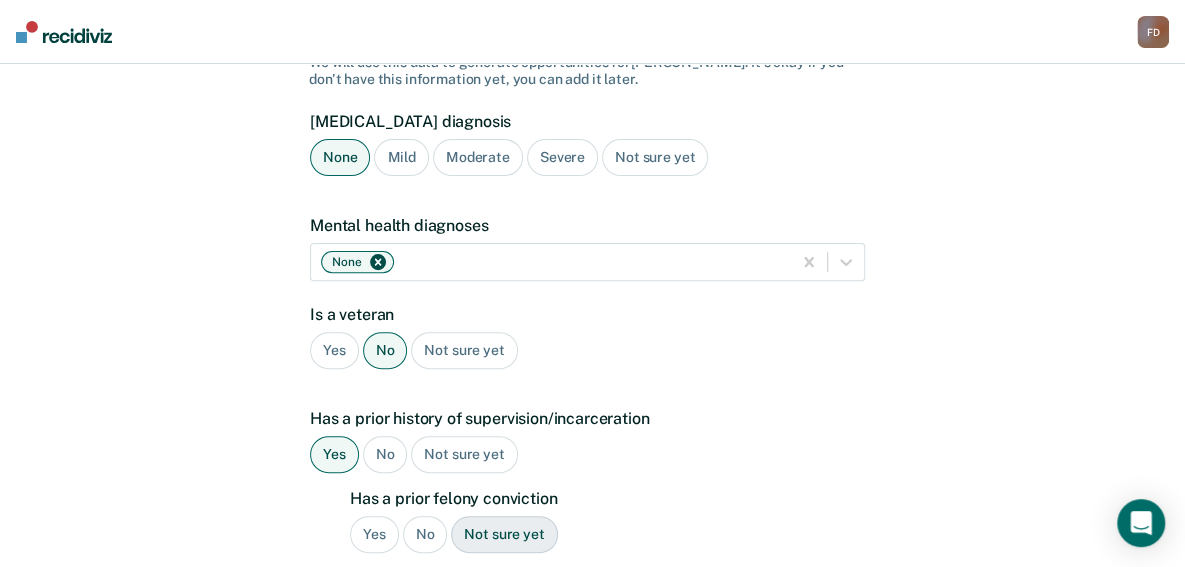 click on "No" at bounding box center (425, 534) 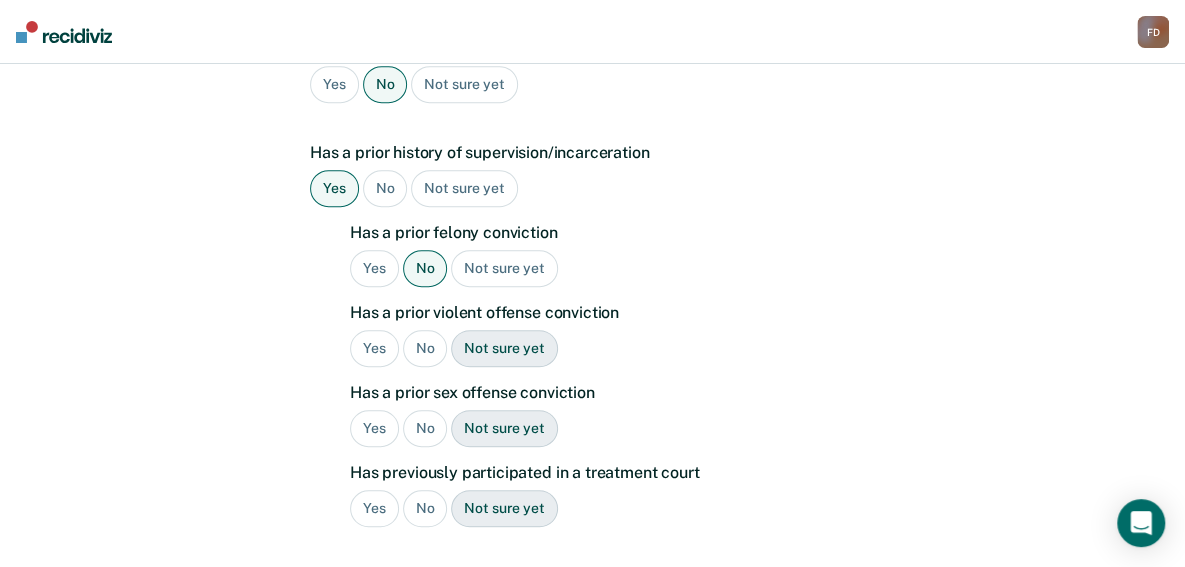 scroll, scrollTop: 460, scrollLeft: 0, axis: vertical 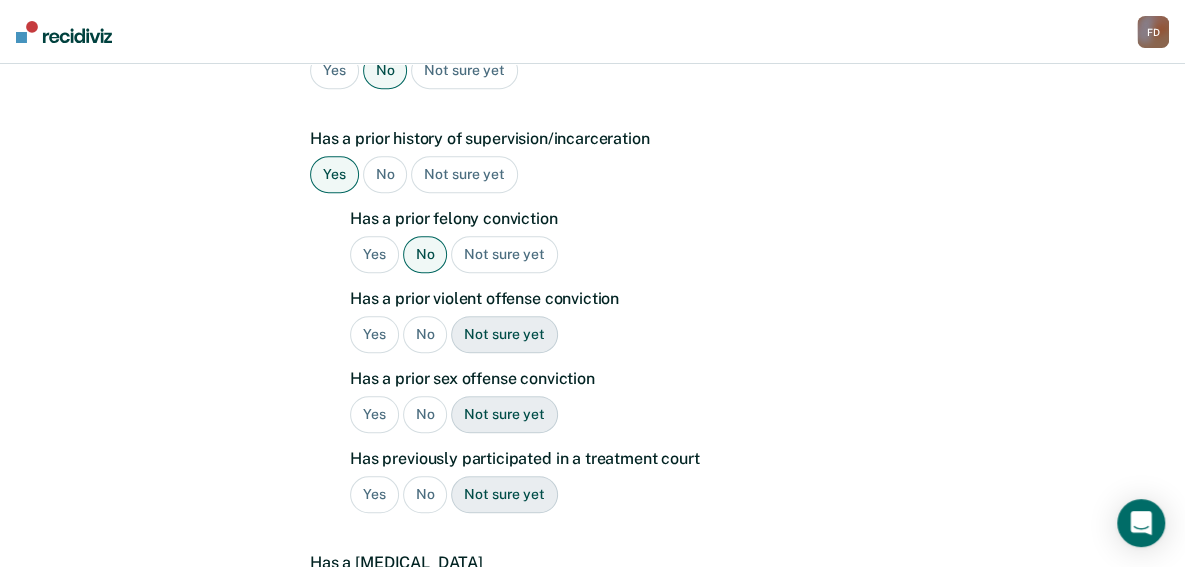 click on "No" at bounding box center [425, 334] 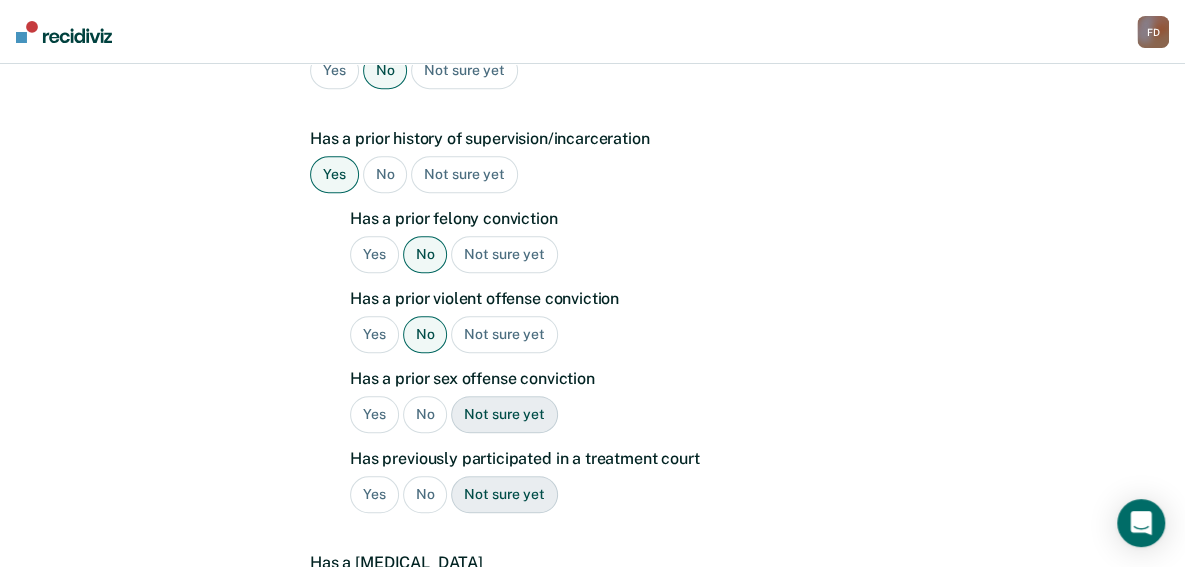 click on "No" at bounding box center (425, 414) 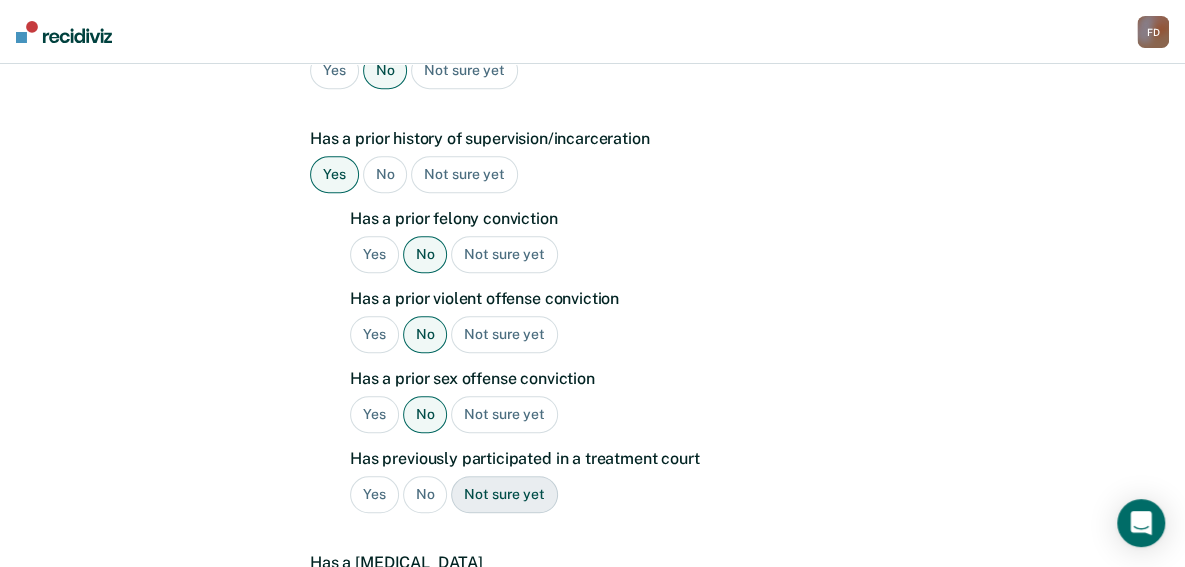 click on "No" at bounding box center [425, 494] 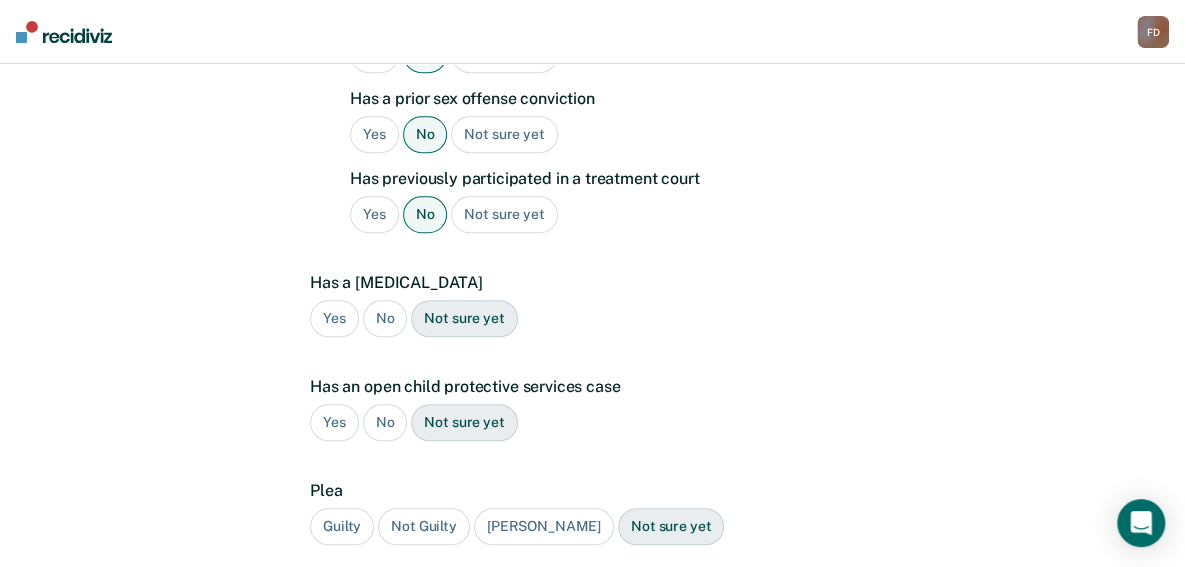 scroll, scrollTop: 794, scrollLeft: 0, axis: vertical 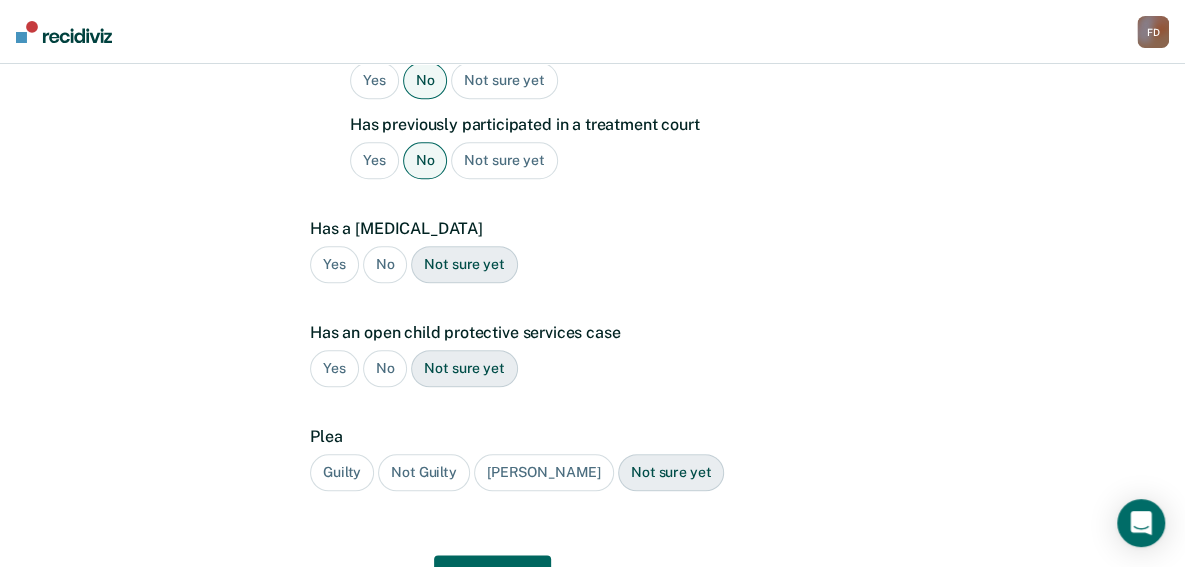 click on "No" at bounding box center (385, 264) 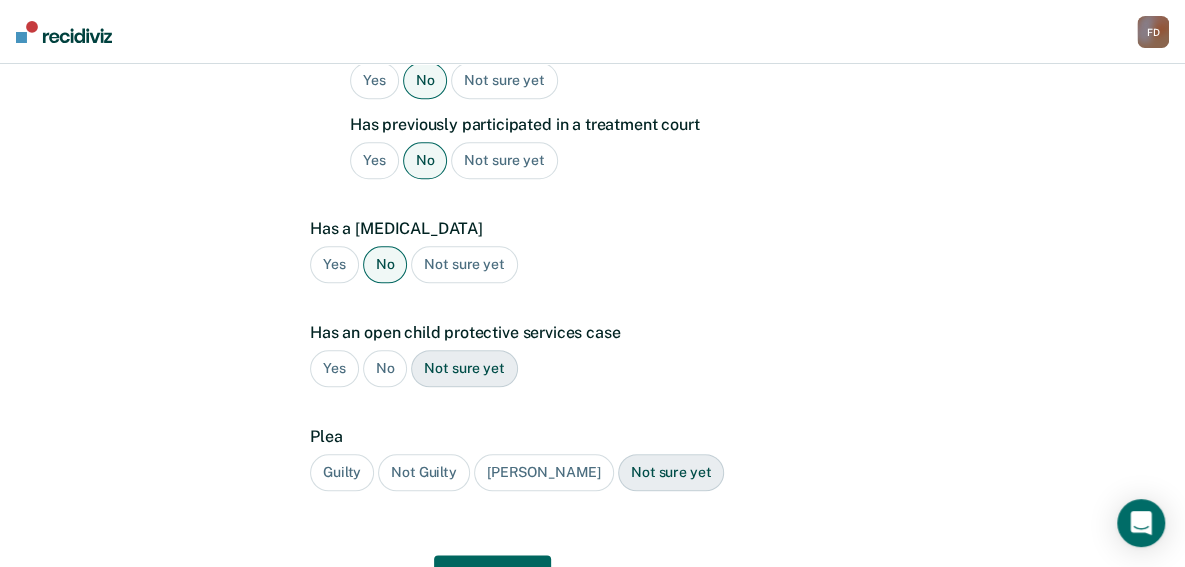 click on "No" at bounding box center [385, 368] 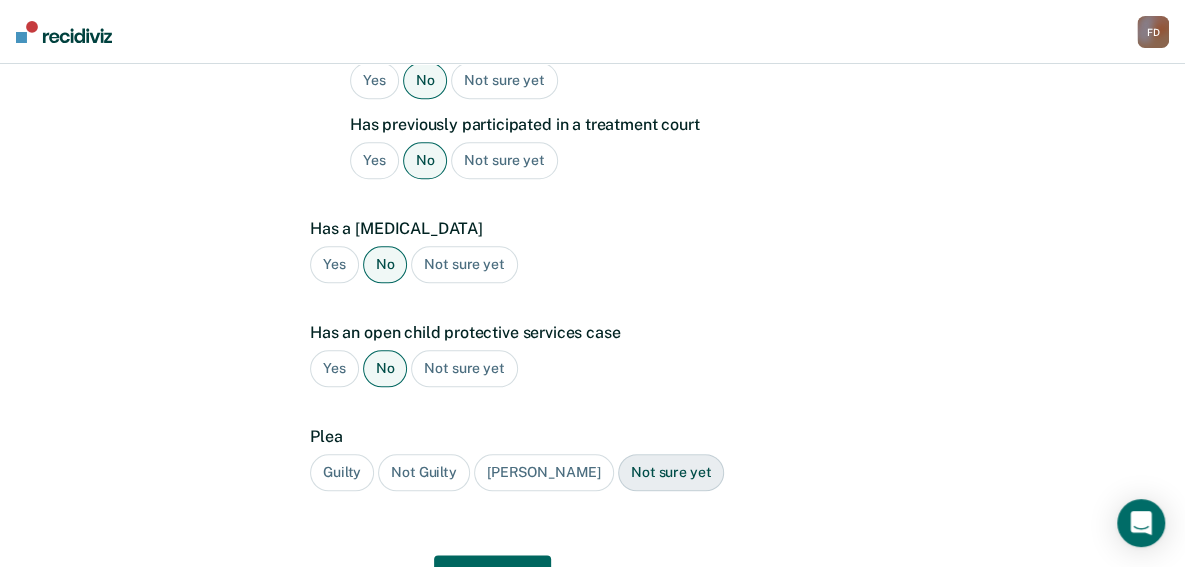 click on "Guilty" at bounding box center [342, 472] 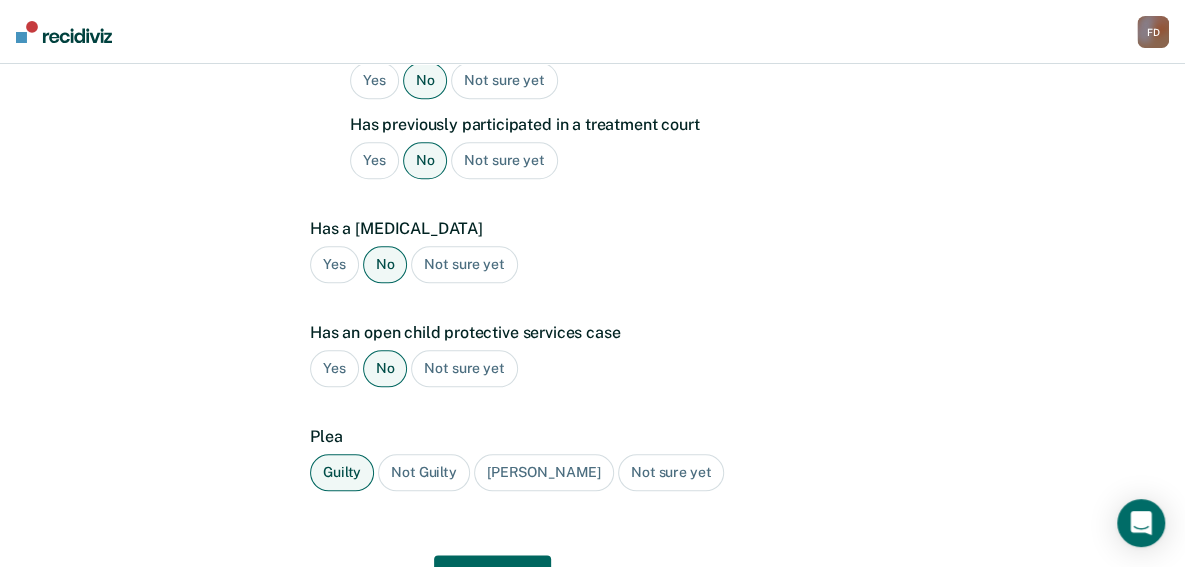 click on "Next" at bounding box center (492, 579) 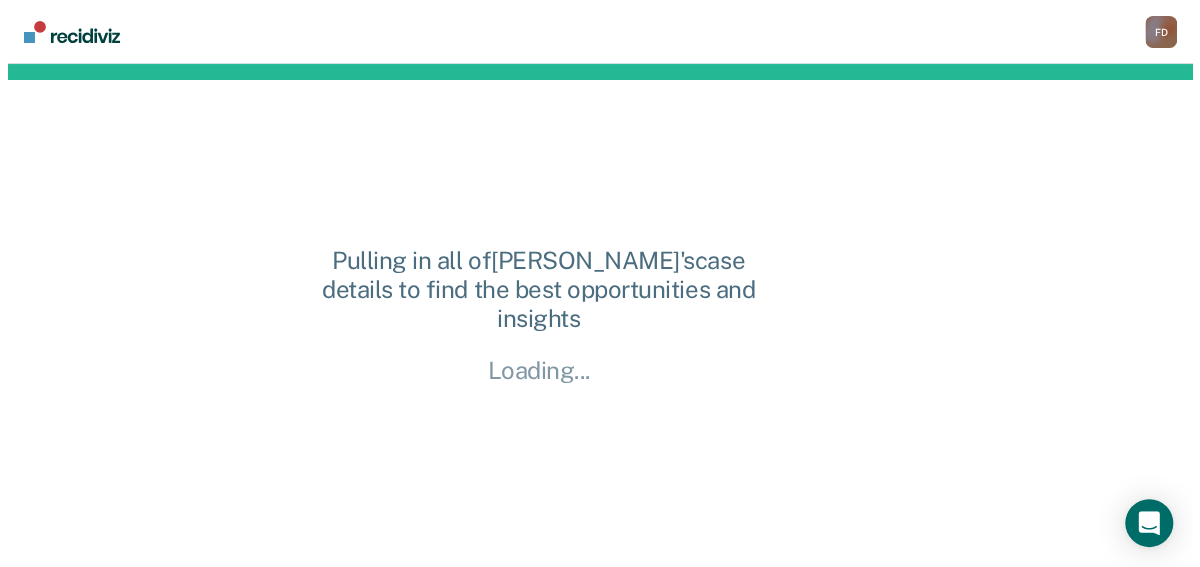 scroll, scrollTop: 0, scrollLeft: 0, axis: both 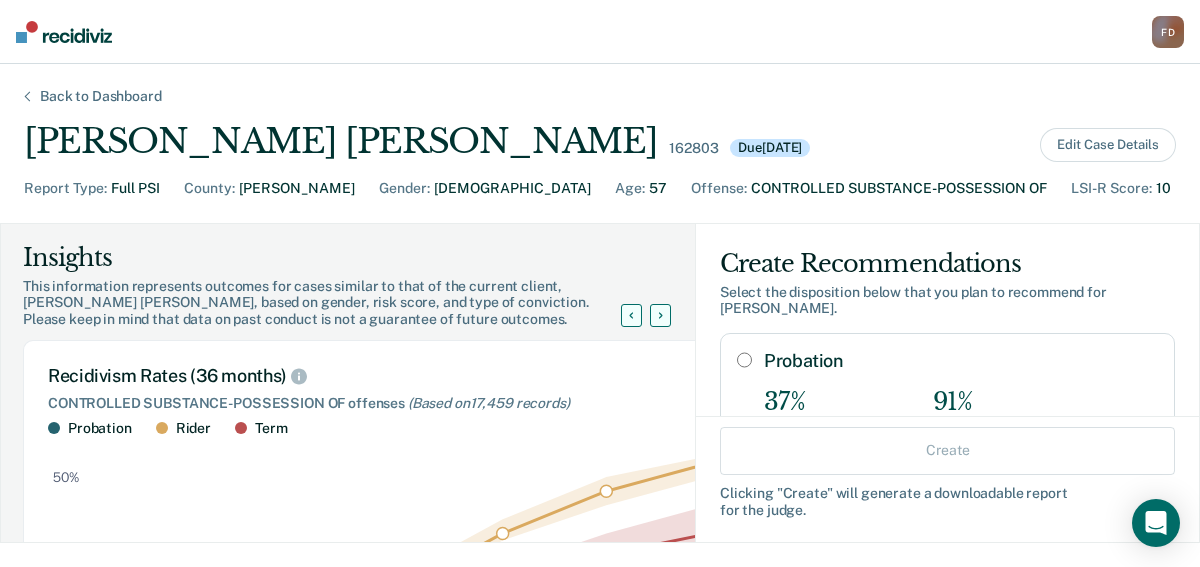 click on "Probation" at bounding box center [744, 360] 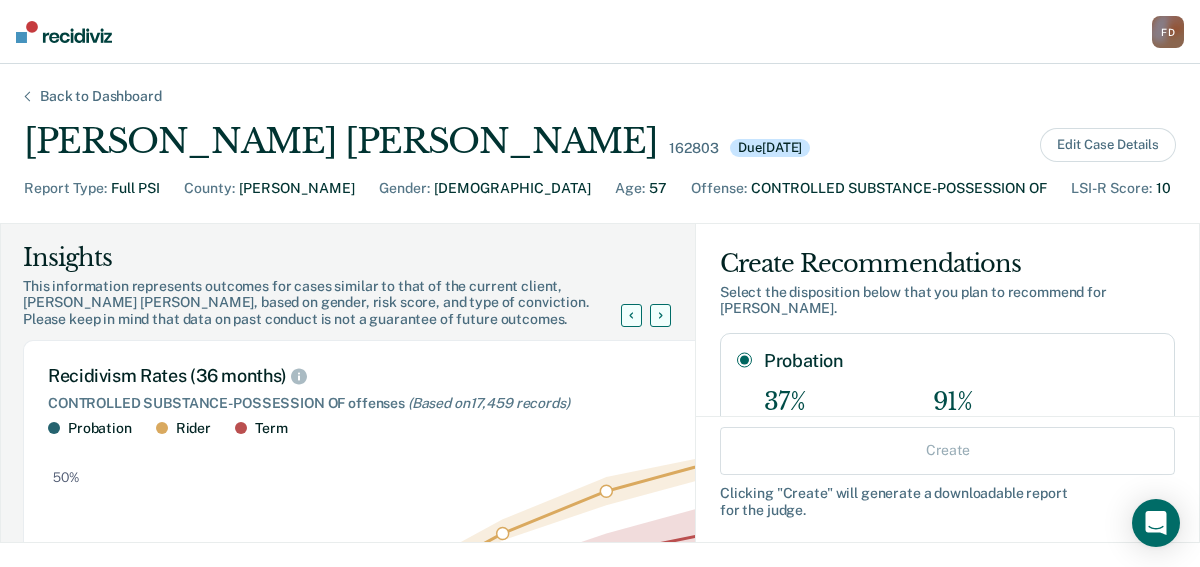 radio on "true" 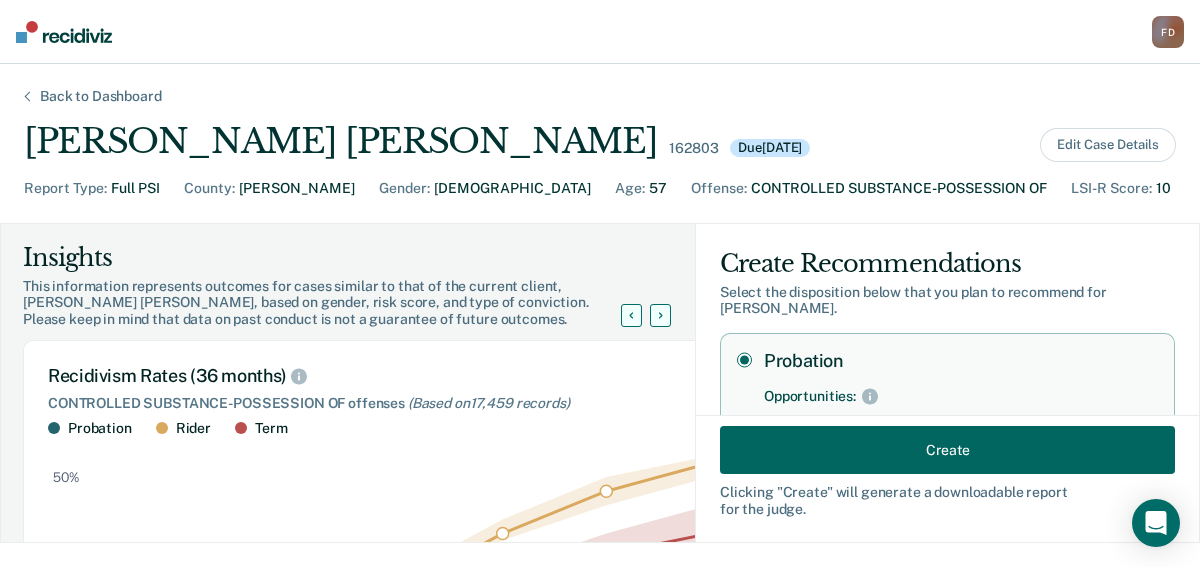 click on "Create" at bounding box center (947, 450) 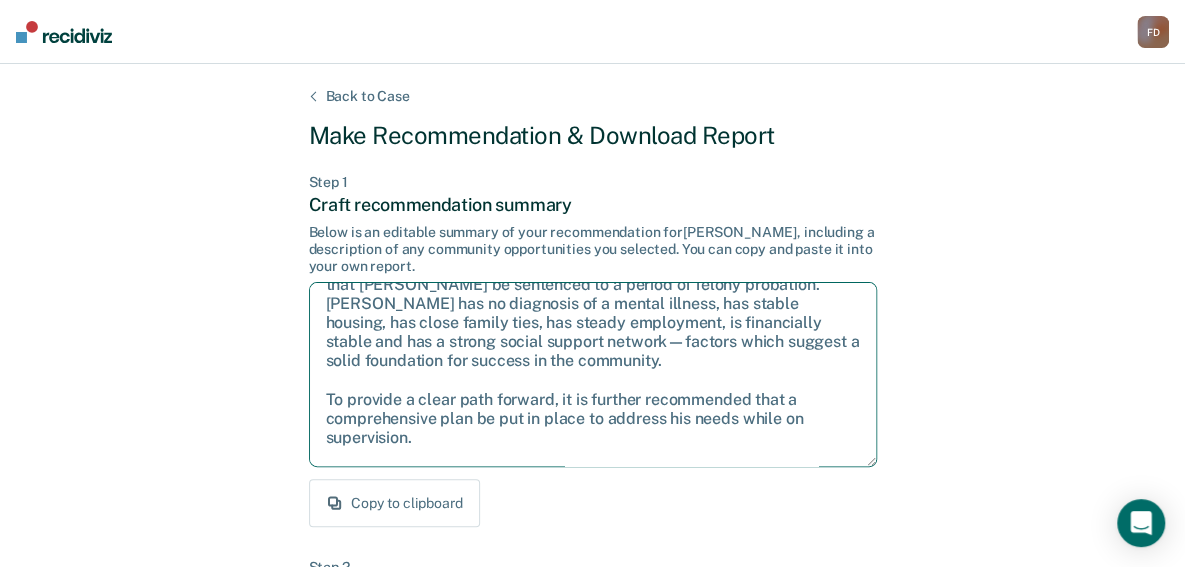 scroll, scrollTop: 89, scrollLeft: 0, axis: vertical 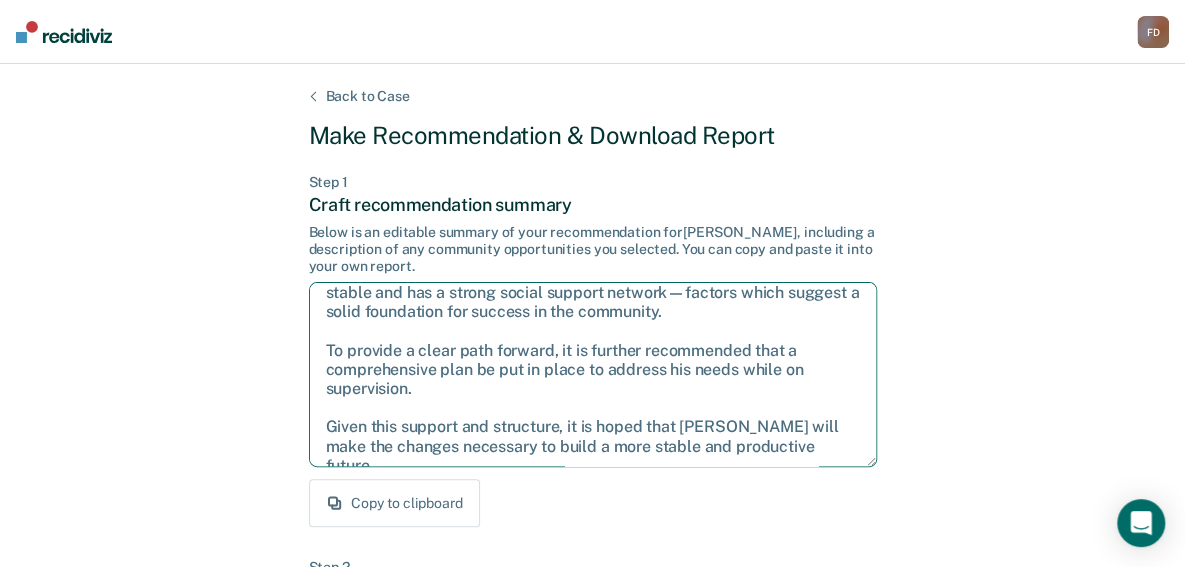drag, startPoint x: 321, startPoint y: 298, endPoint x: 842, endPoint y: 488, distance: 554.5638 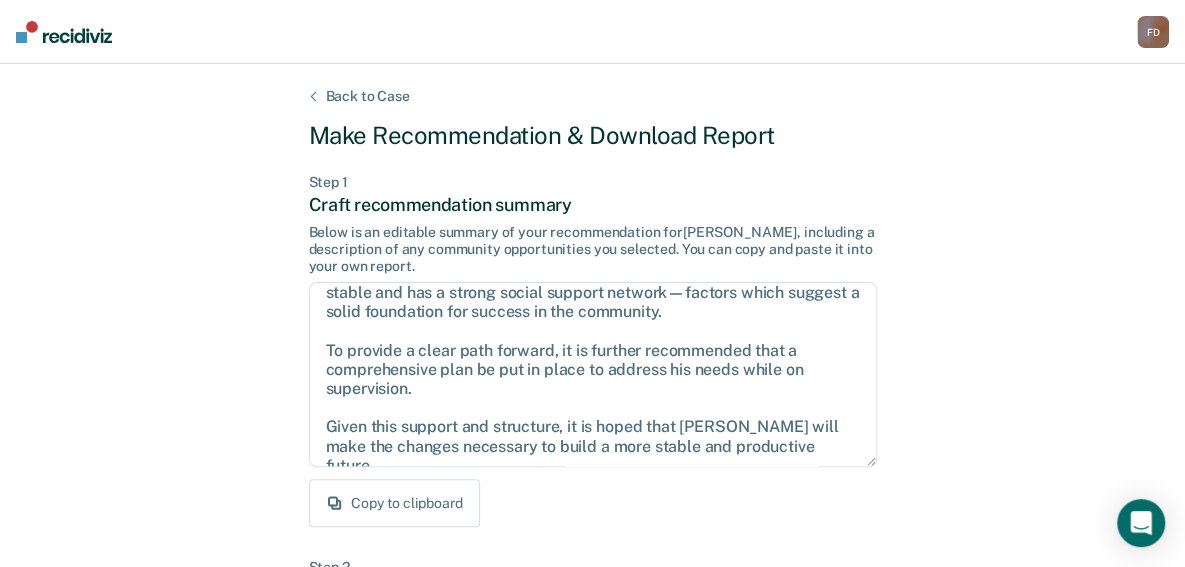 click on "Copy to clipboard" at bounding box center [593, 503] 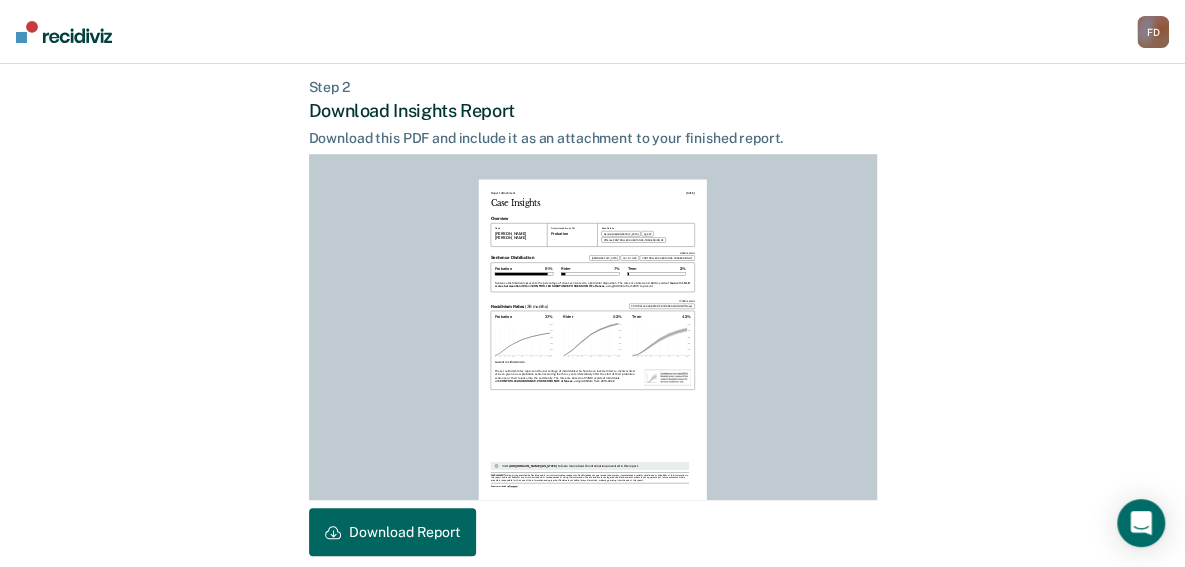scroll, scrollTop: 572, scrollLeft: 0, axis: vertical 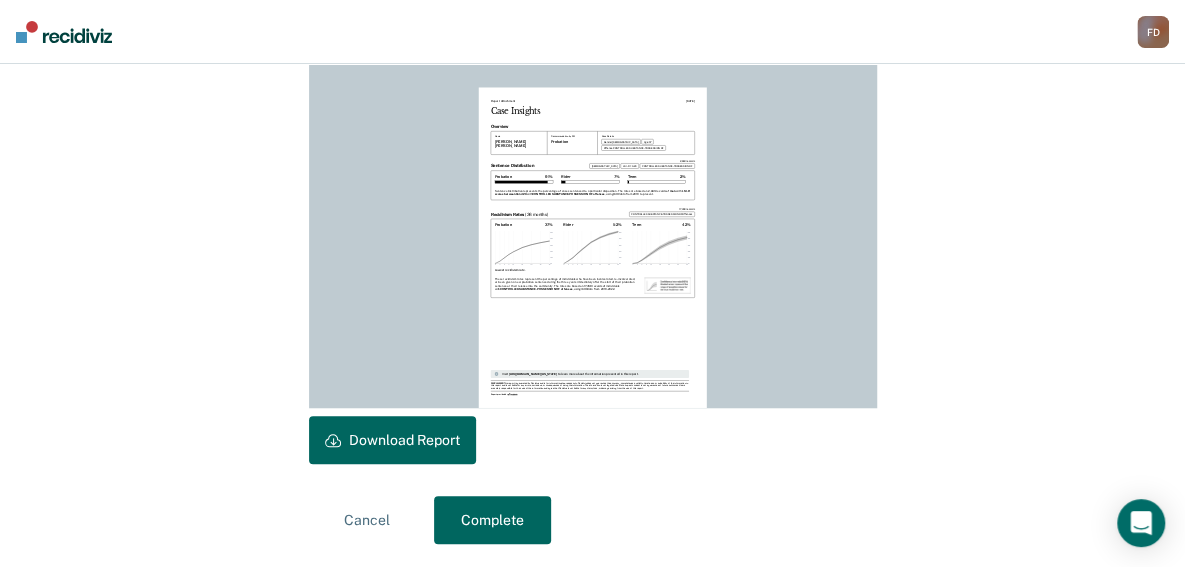 click on "Download Report" at bounding box center [392, 440] 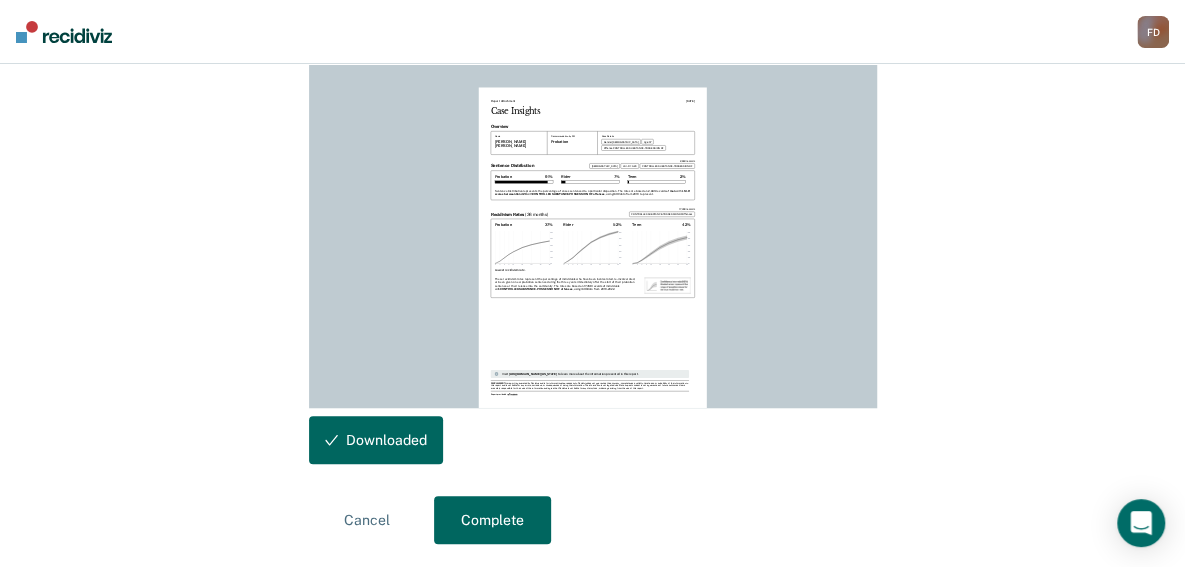 scroll, scrollTop: 572, scrollLeft: 0, axis: vertical 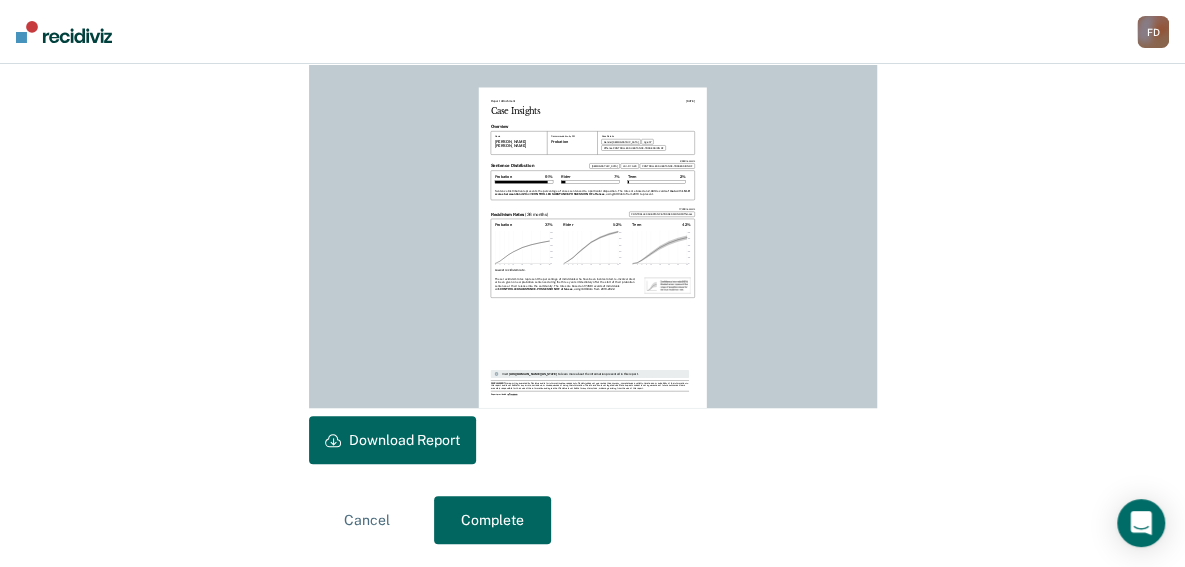 click on "Complete" at bounding box center [492, 520] 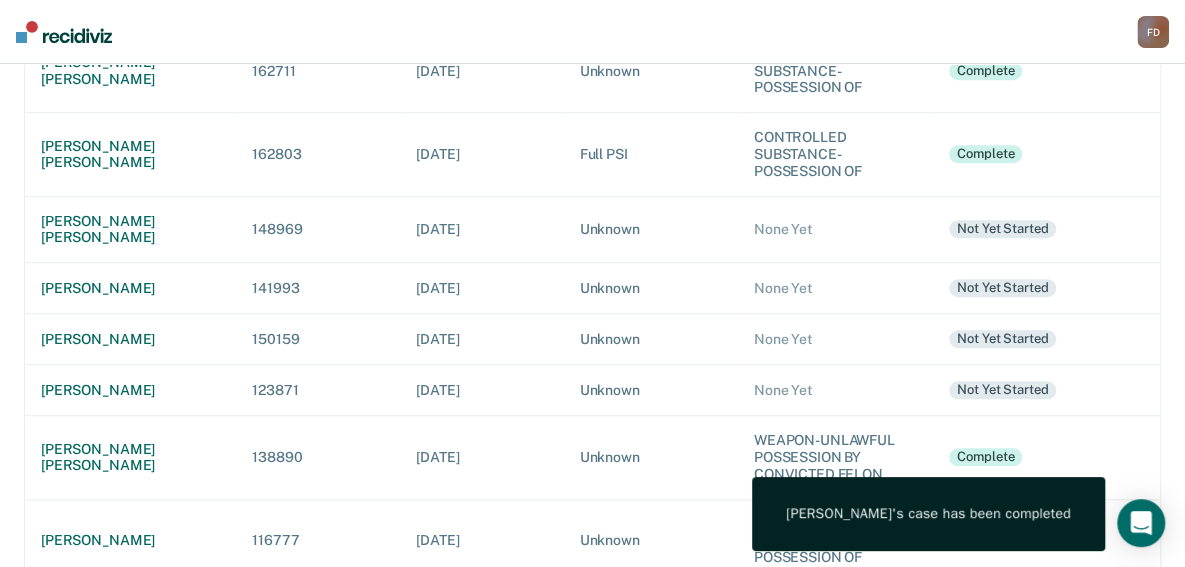 scroll, scrollTop: 0, scrollLeft: 0, axis: both 